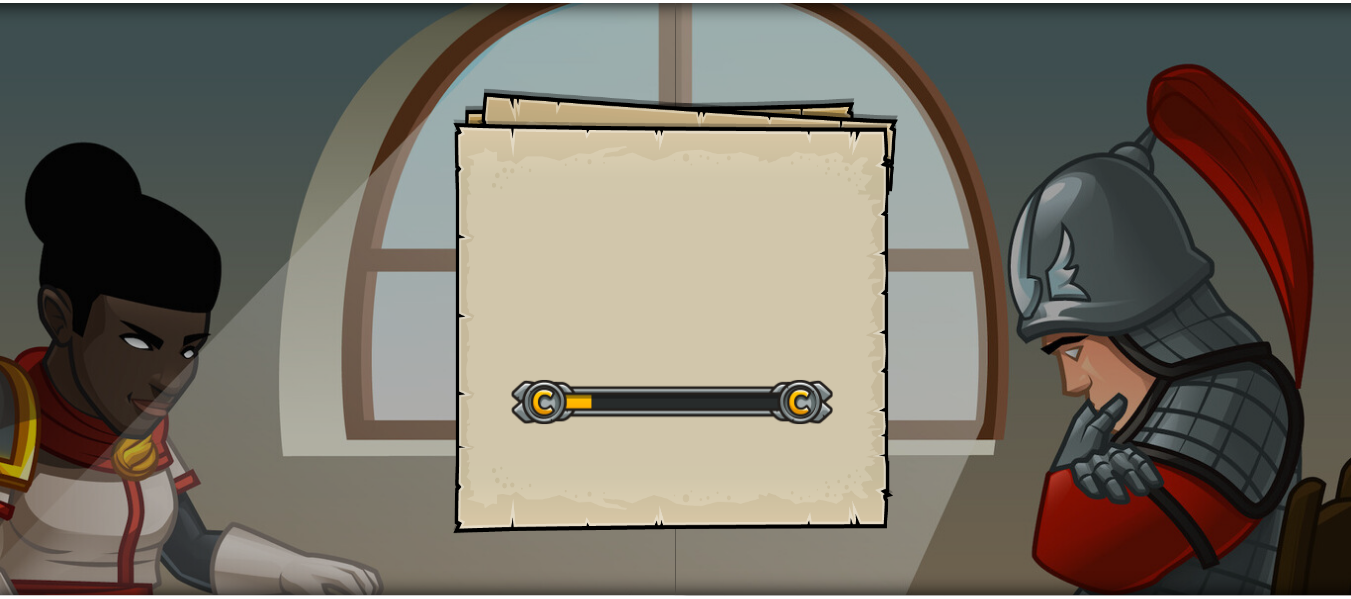 scroll, scrollTop: 0, scrollLeft: 0, axis: both 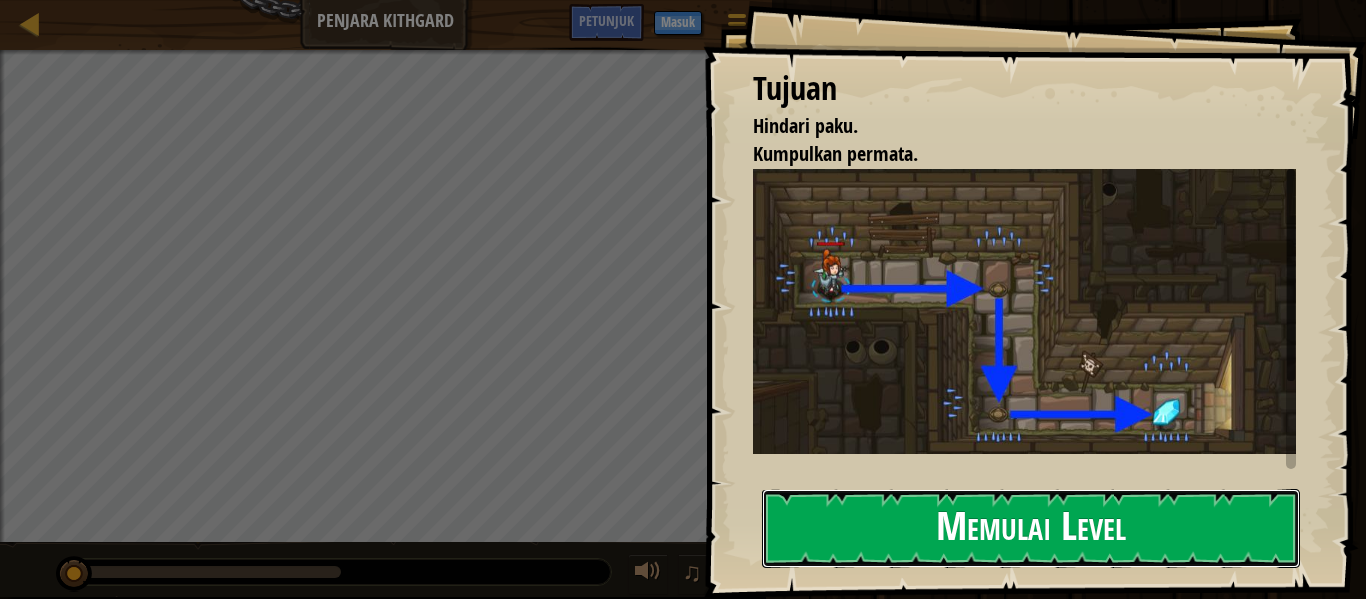 click on "Memulai Level" at bounding box center (1031, 528) 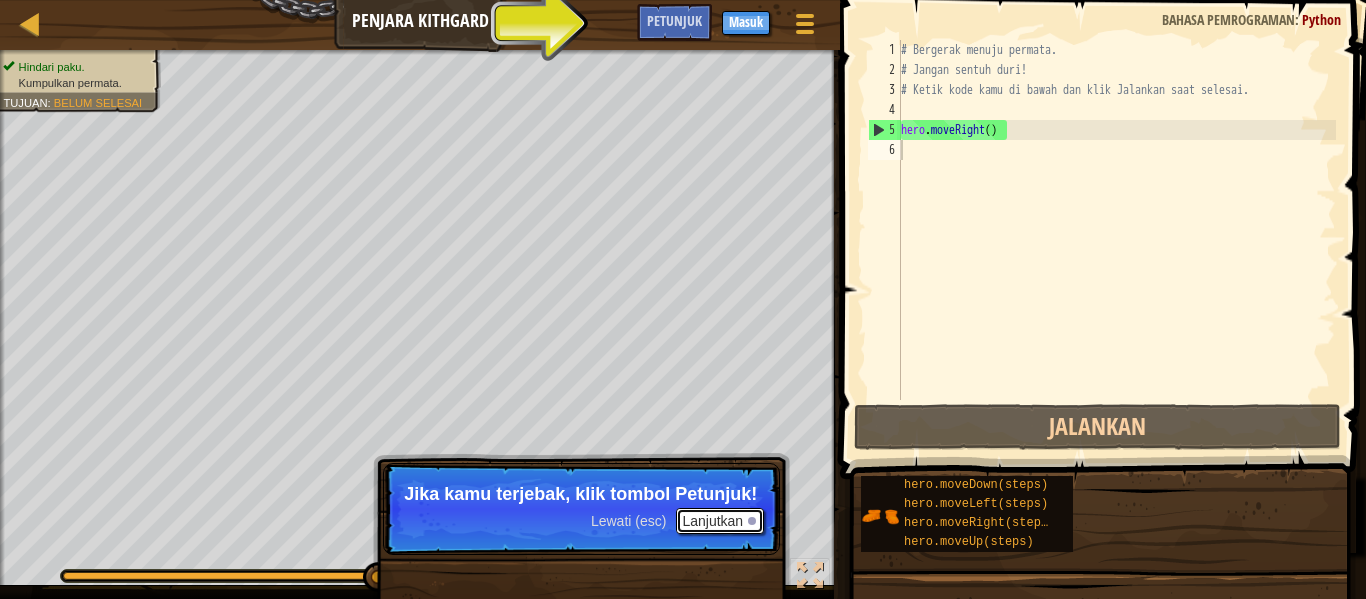 click on "Lanjutkan" at bounding box center [720, 521] 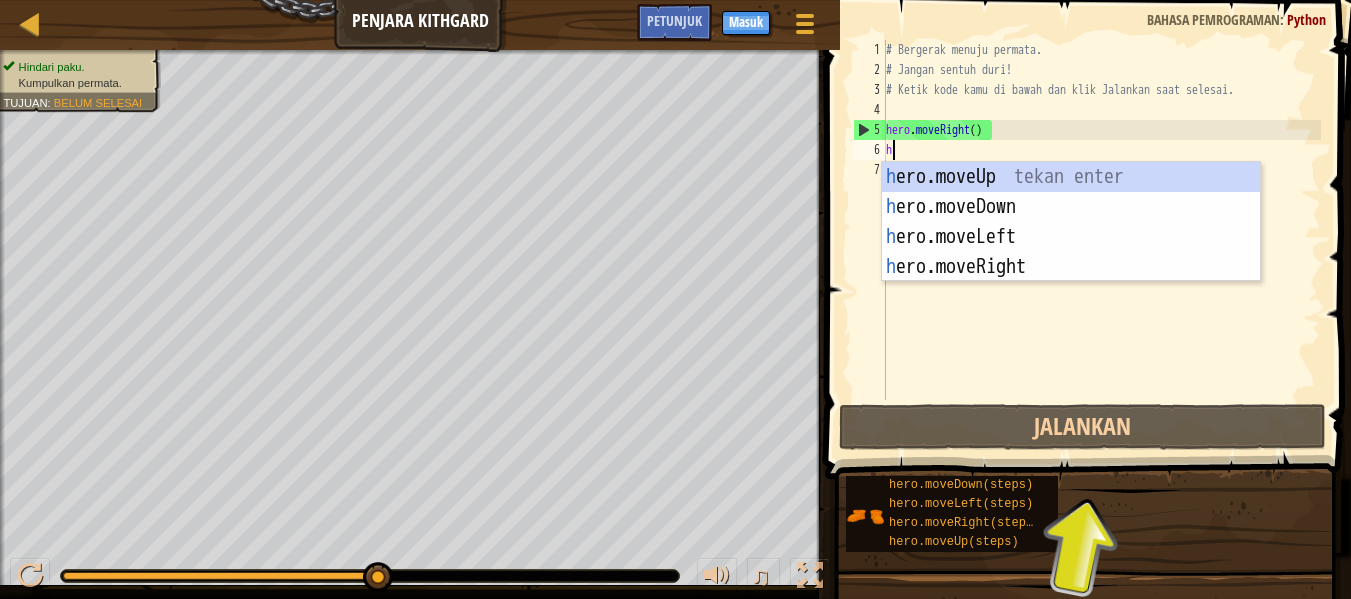 scroll, scrollTop: 9, scrollLeft: 0, axis: vertical 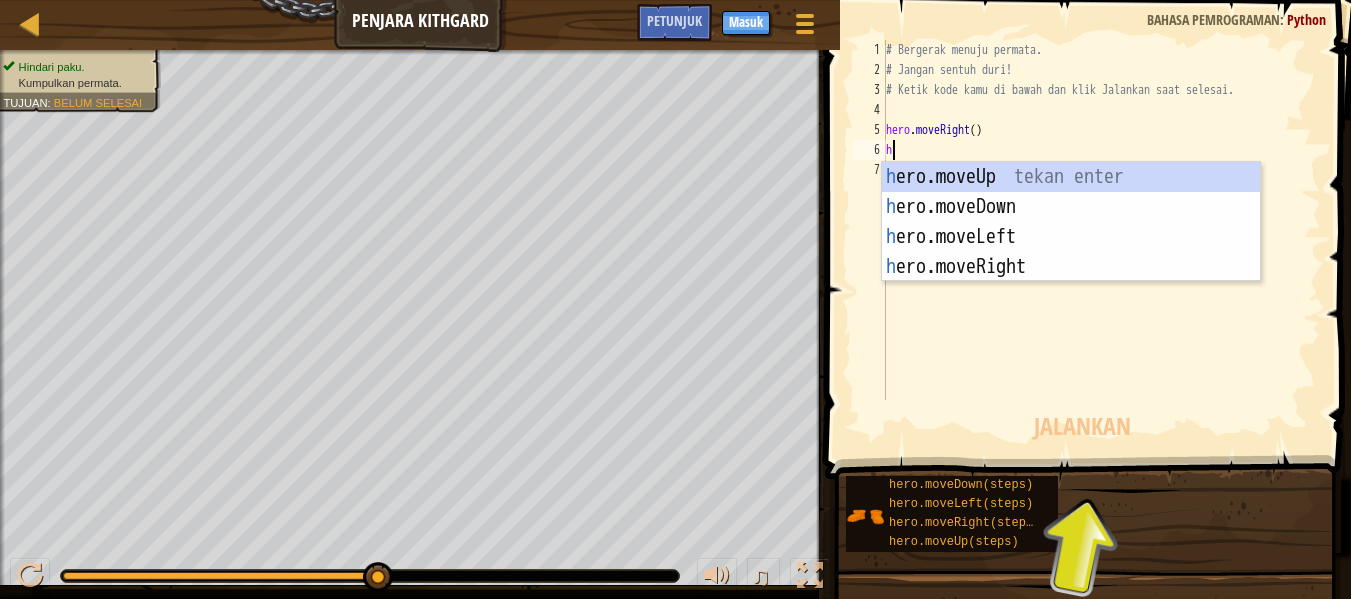 type on "he" 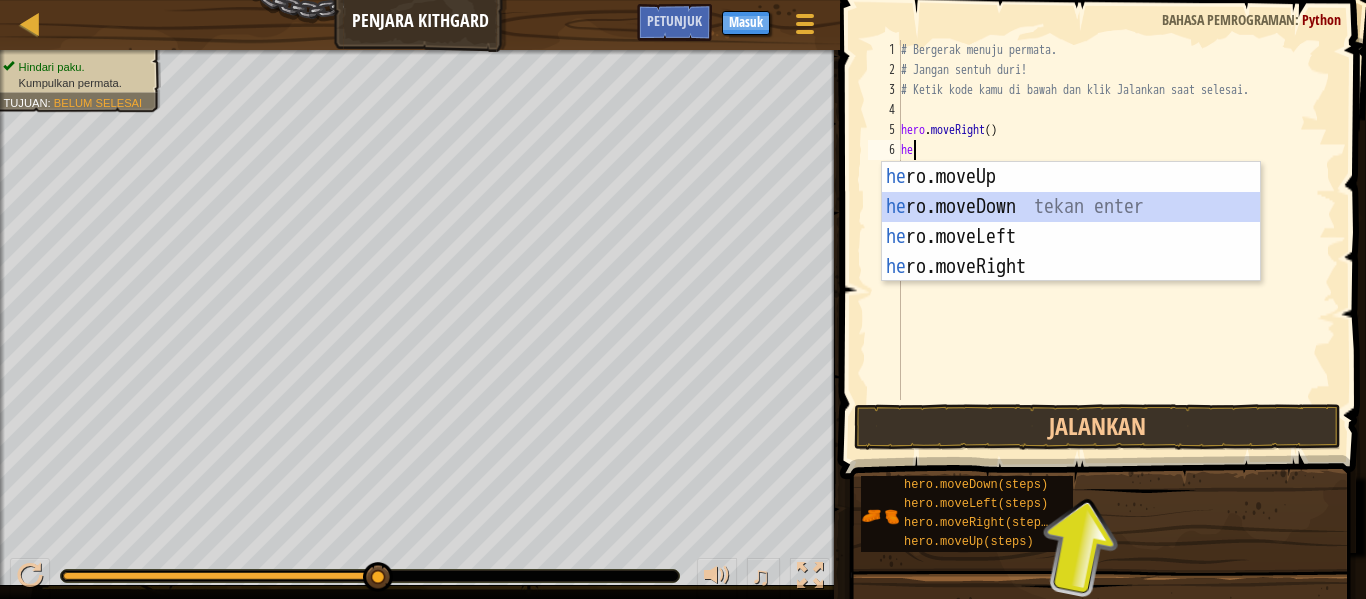 click on "he ro.moveUp tekan enter he ro.moveDown tekan enter he ro.moveLeft tekan enter he ro.moveRight tekan enter" at bounding box center [1071, 252] 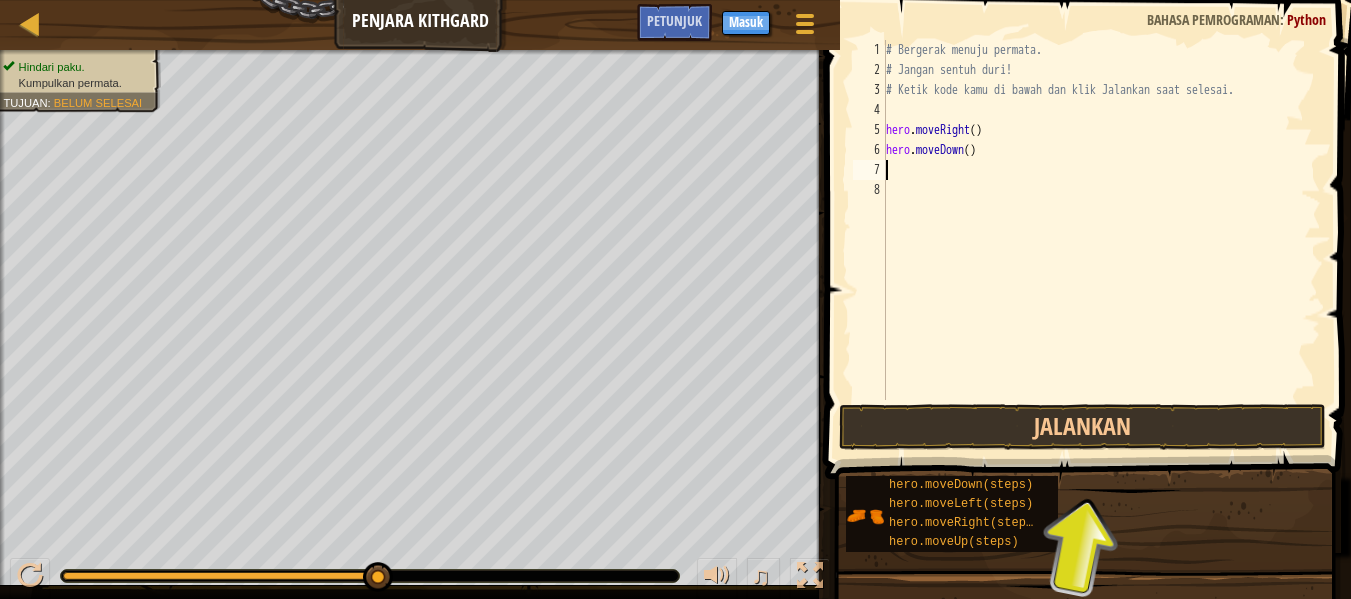 type on "h" 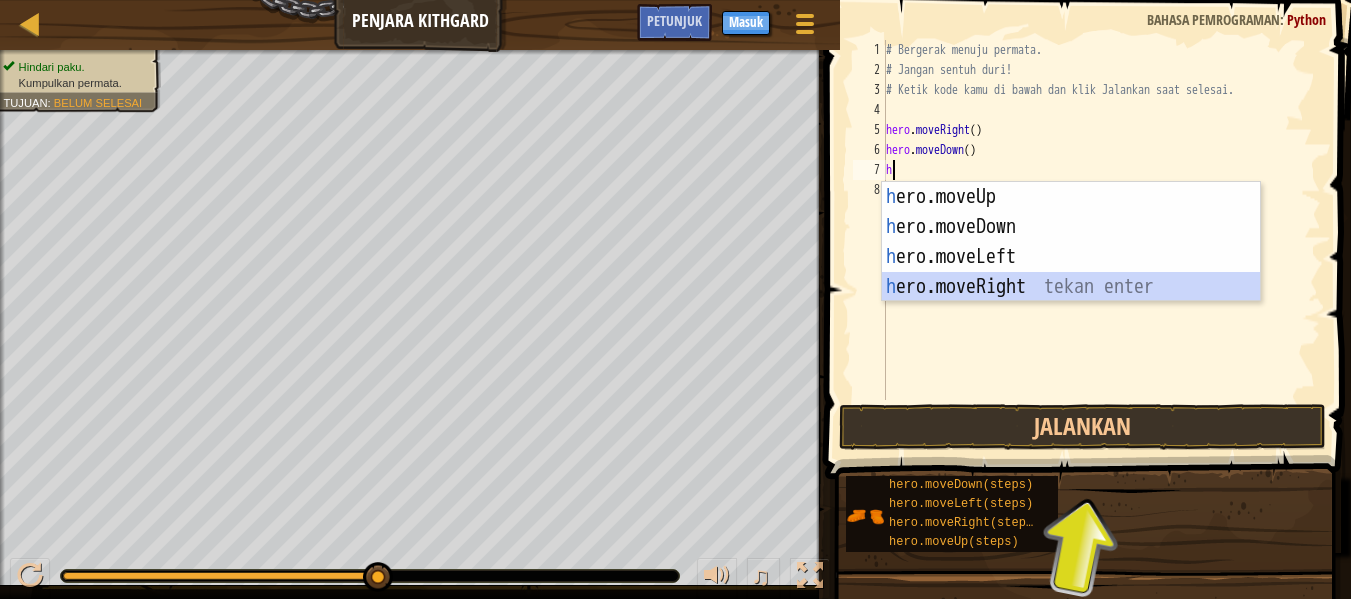 click on "h ero.moveUp tekan enter h ero.moveDown tekan enter h ero.moveLeft tekan enter h ero.moveRight tekan enter" at bounding box center [1071, 272] 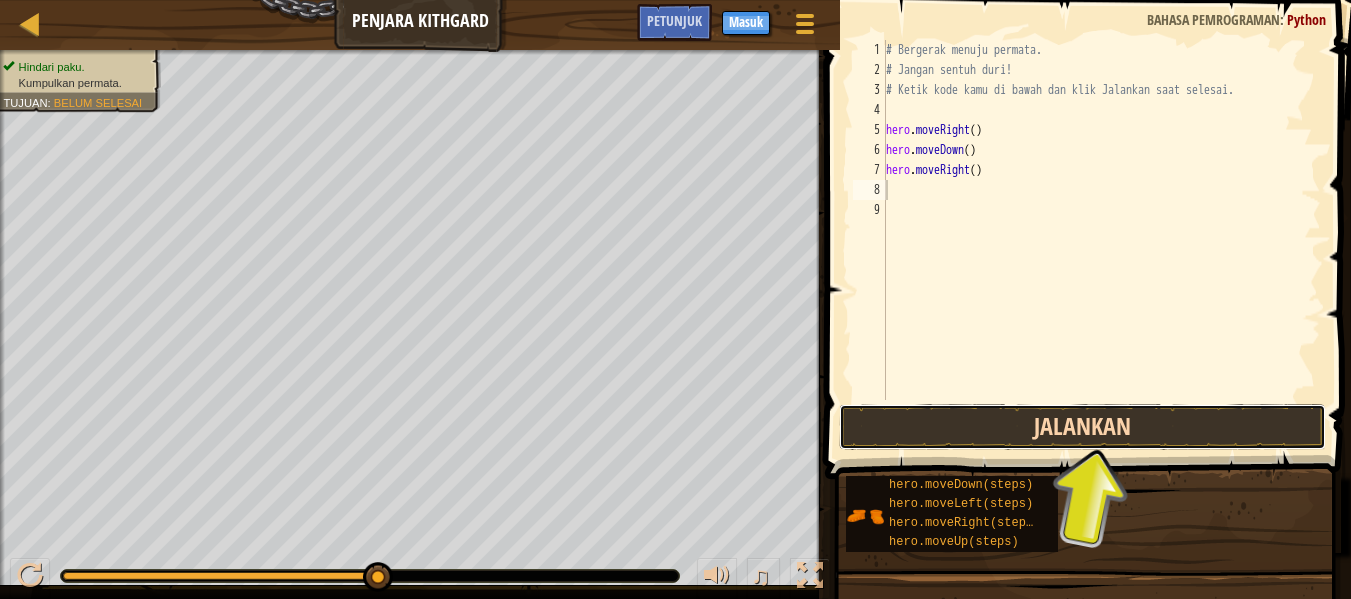 click on "Jalankan" at bounding box center [1082, 427] 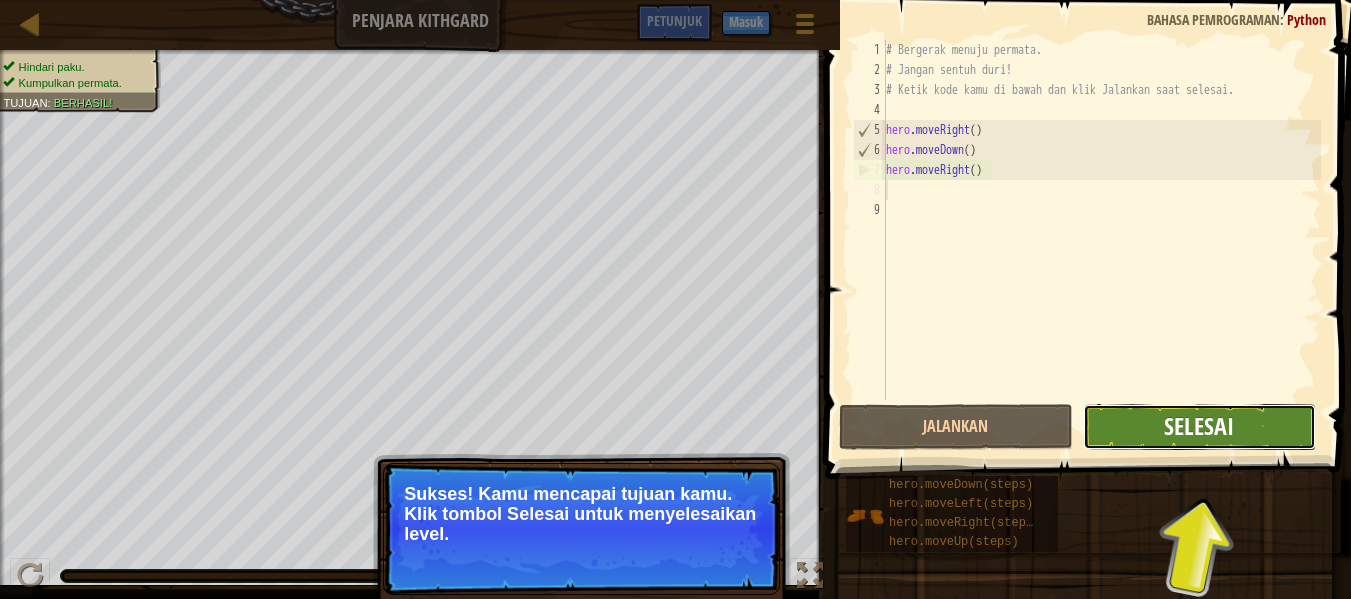 click on "Selesai" at bounding box center [1199, 426] 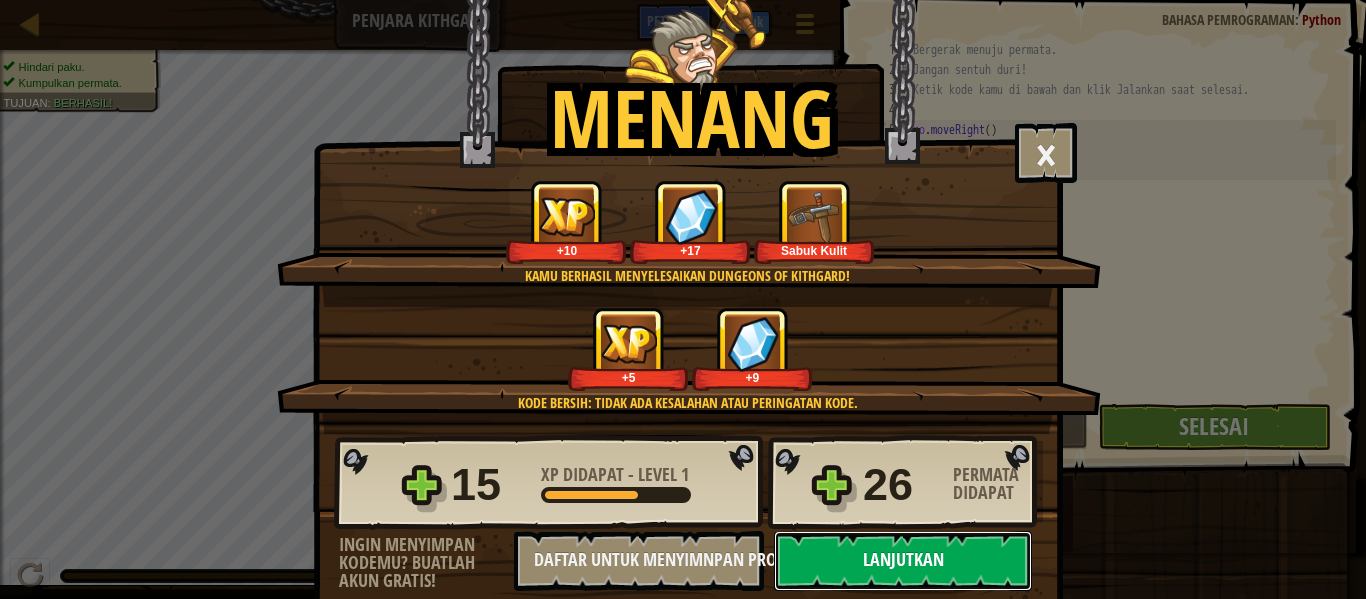 click on "Lanjutkan" at bounding box center [903, 561] 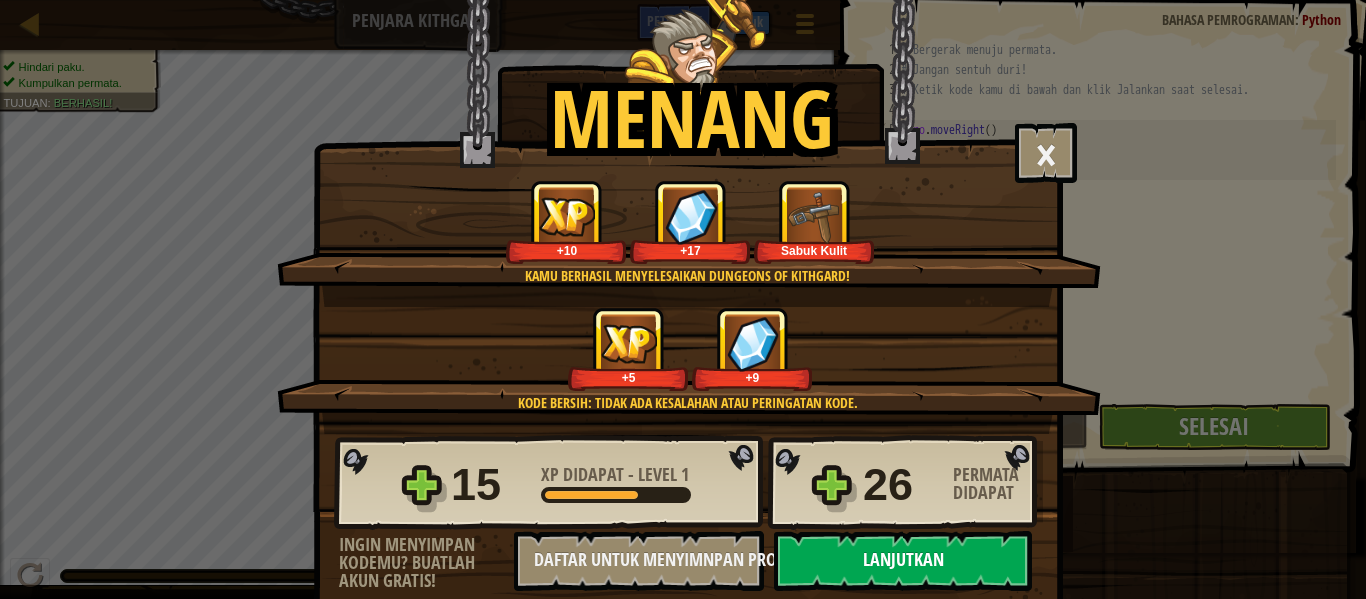 select on "id" 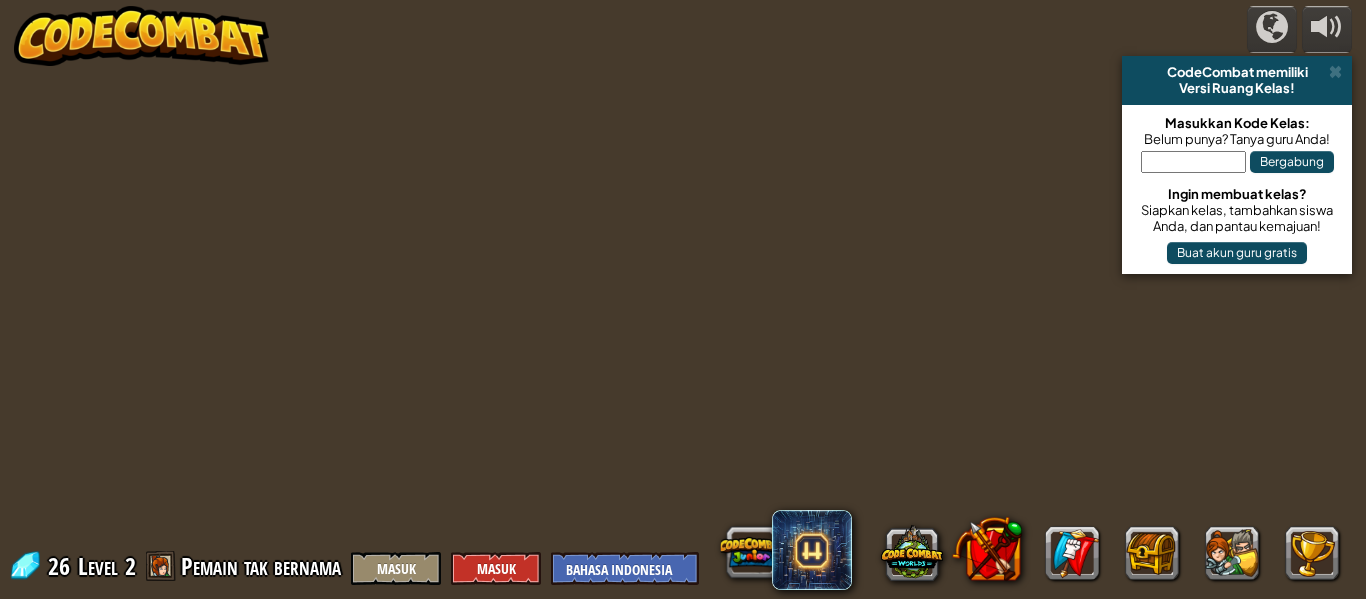 select on "id" 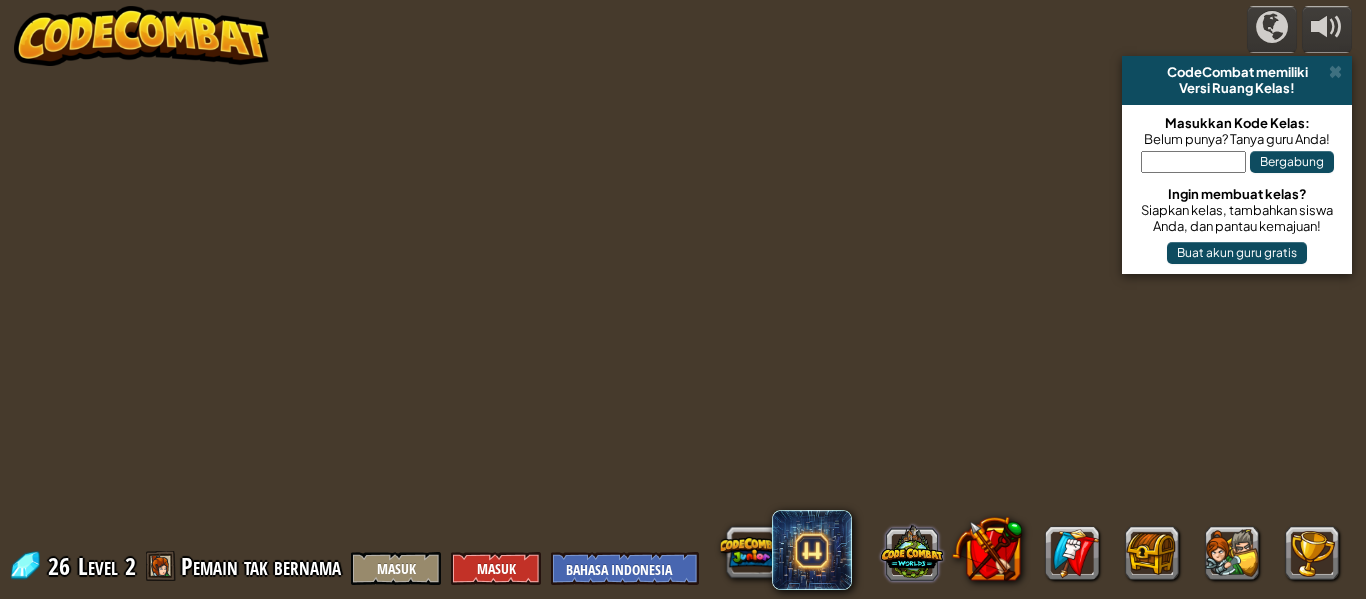 select on "id" 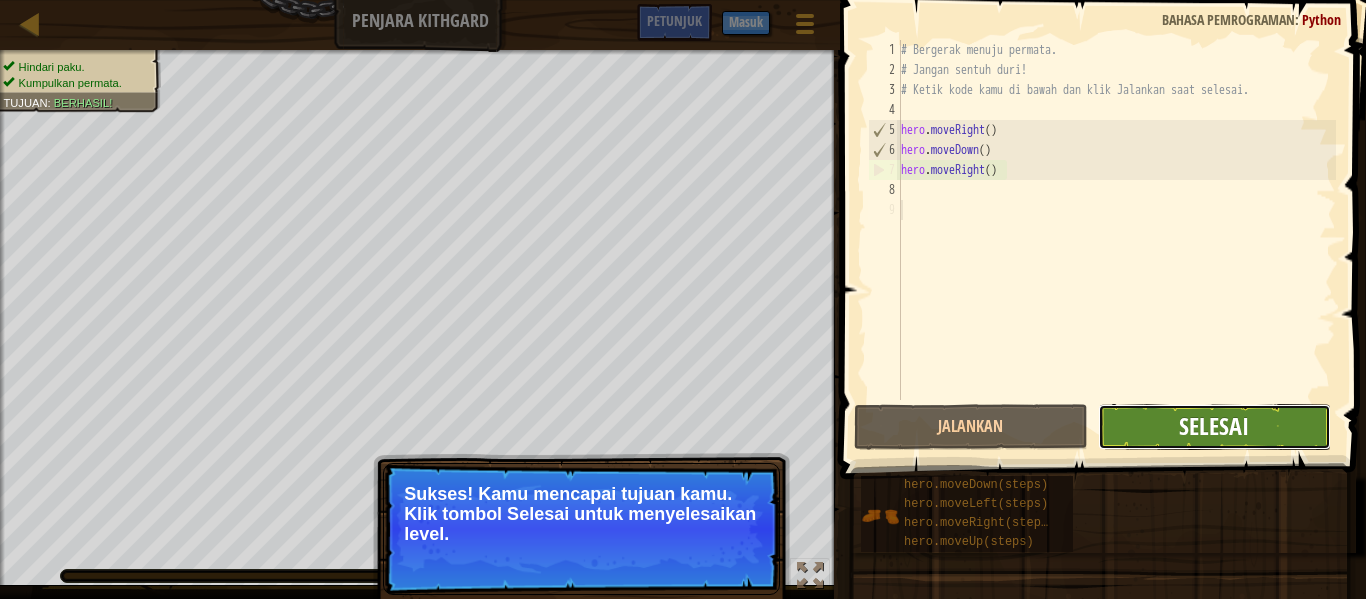 click on "Selesai" at bounding box center (1214, 426) 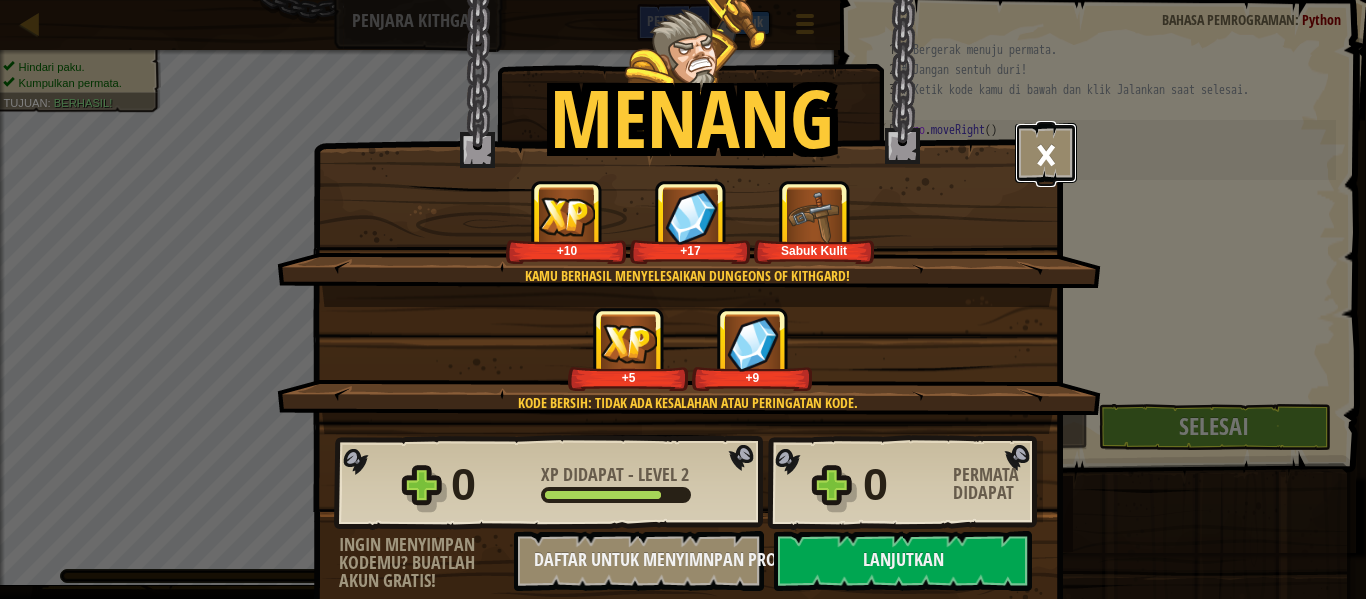 click on "×" at bounding box center [1046, 153] 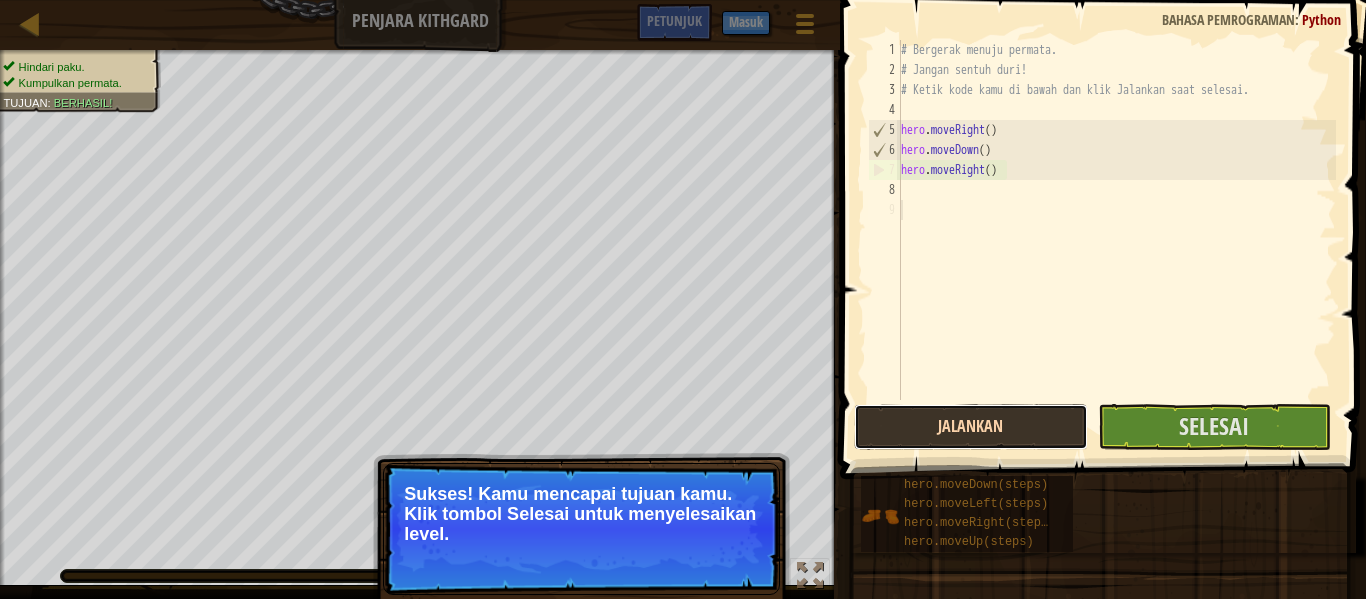click on "Jalankan" at bounding box center (970, 427) 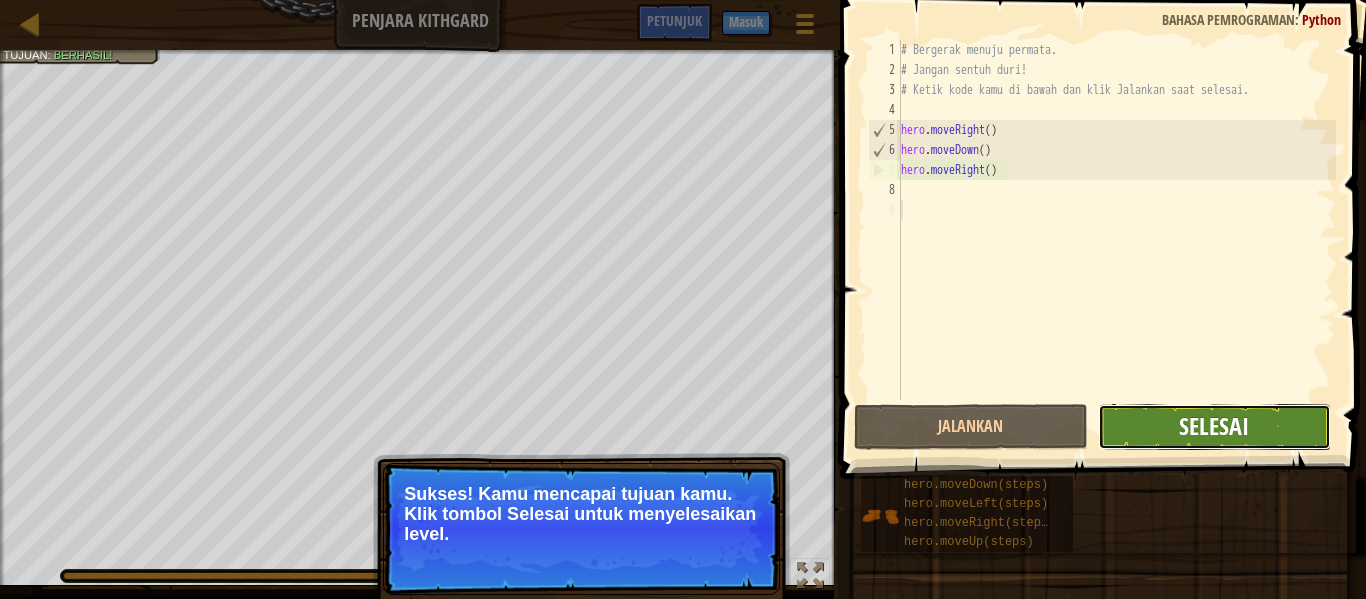 click on "Selesai" at bounding box center [1214, 426] 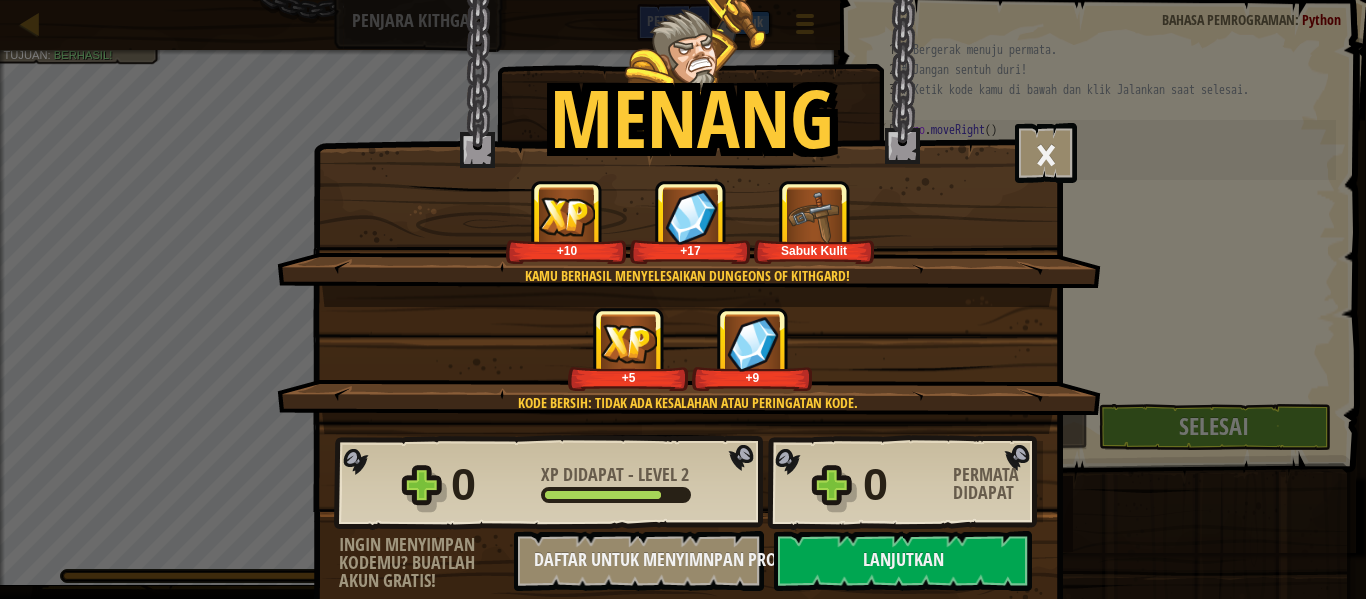 click on "0 XP Didapat - Level 2 0 Permata Didapat" at bounding box center [688, 483] 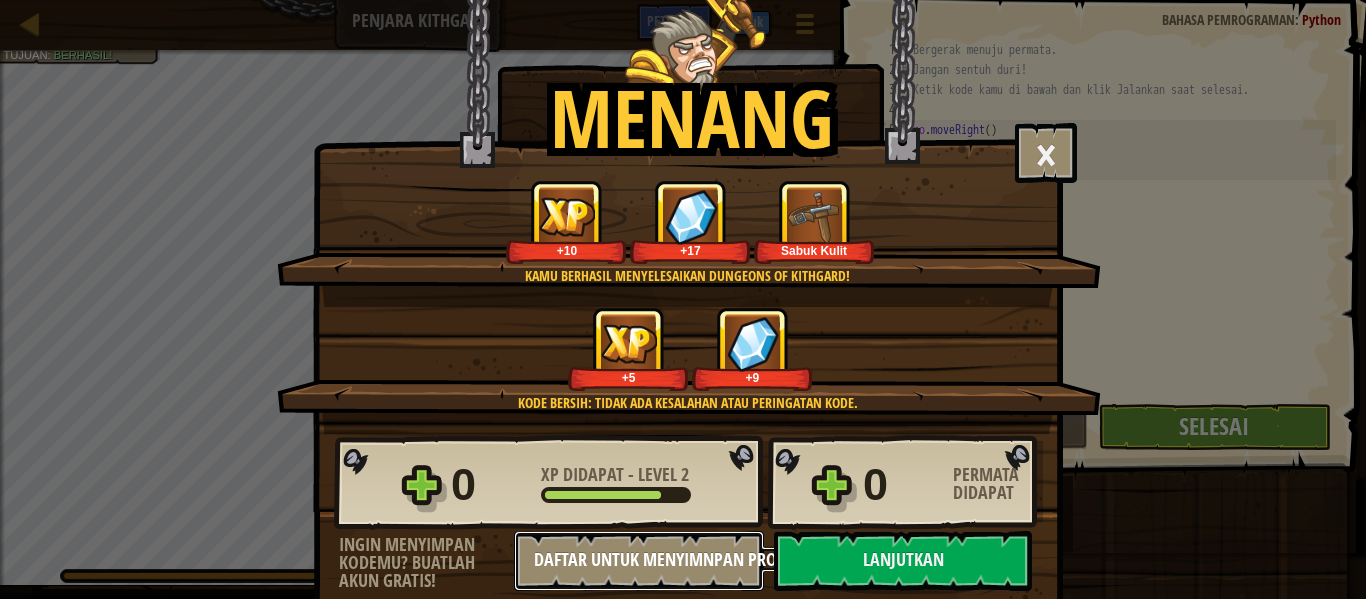 click on "Daftar untuk Menyimnpan Proses" at bounding box center [639, 561] 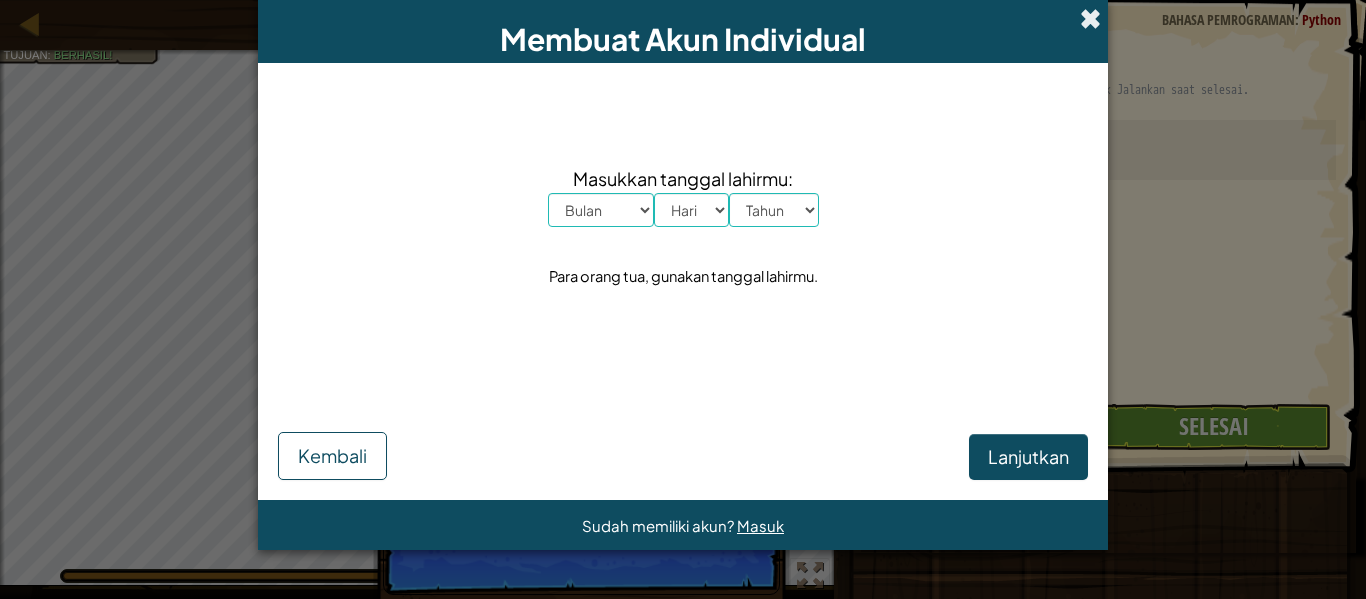 click at bounding box center [1090, 18] 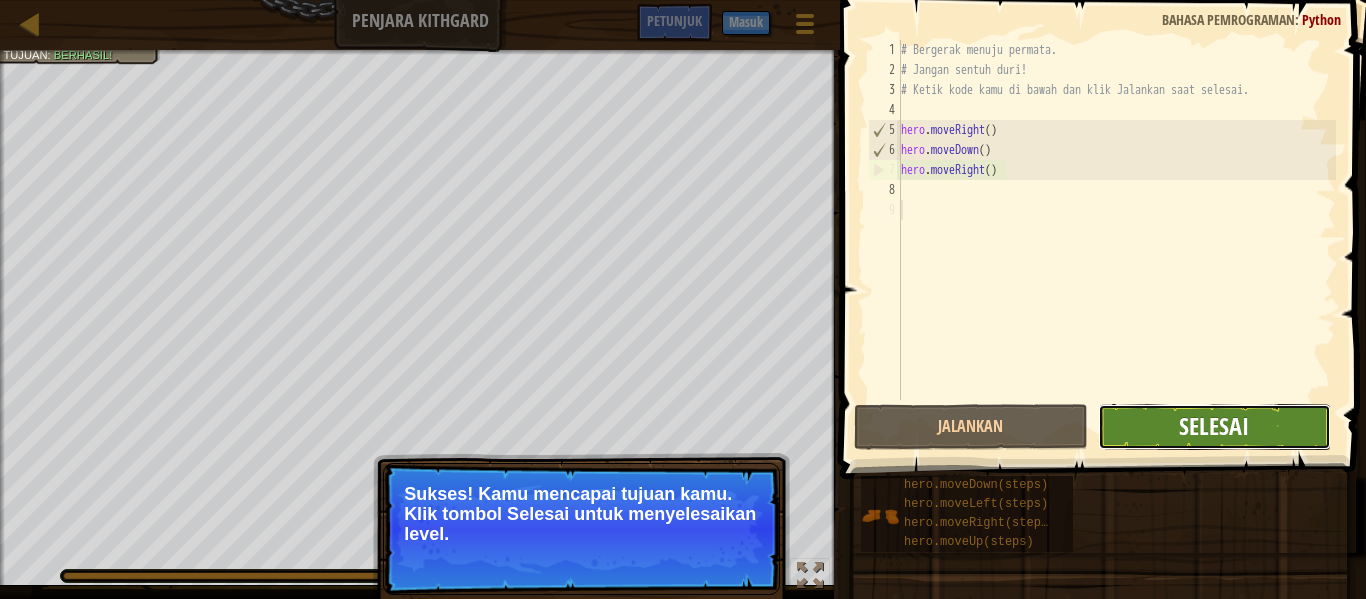 click on "Selesai" at bounding box center (1214, 426) 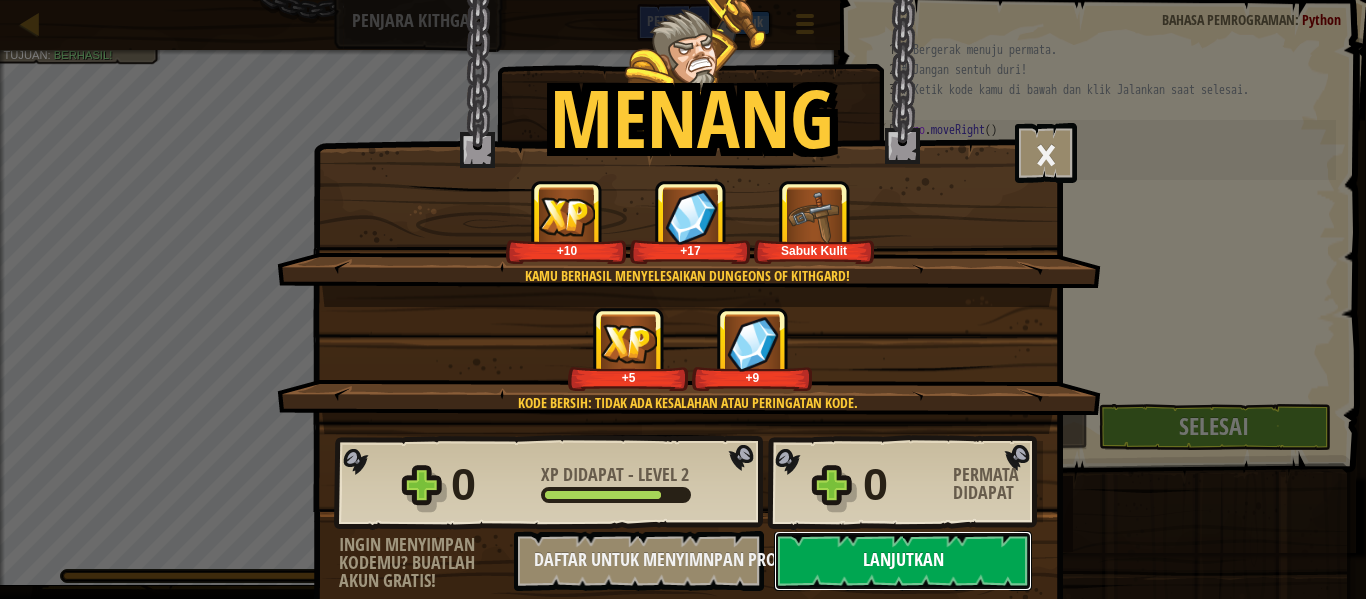 click on "Lanjutkan" at bounding box center [903, 561] 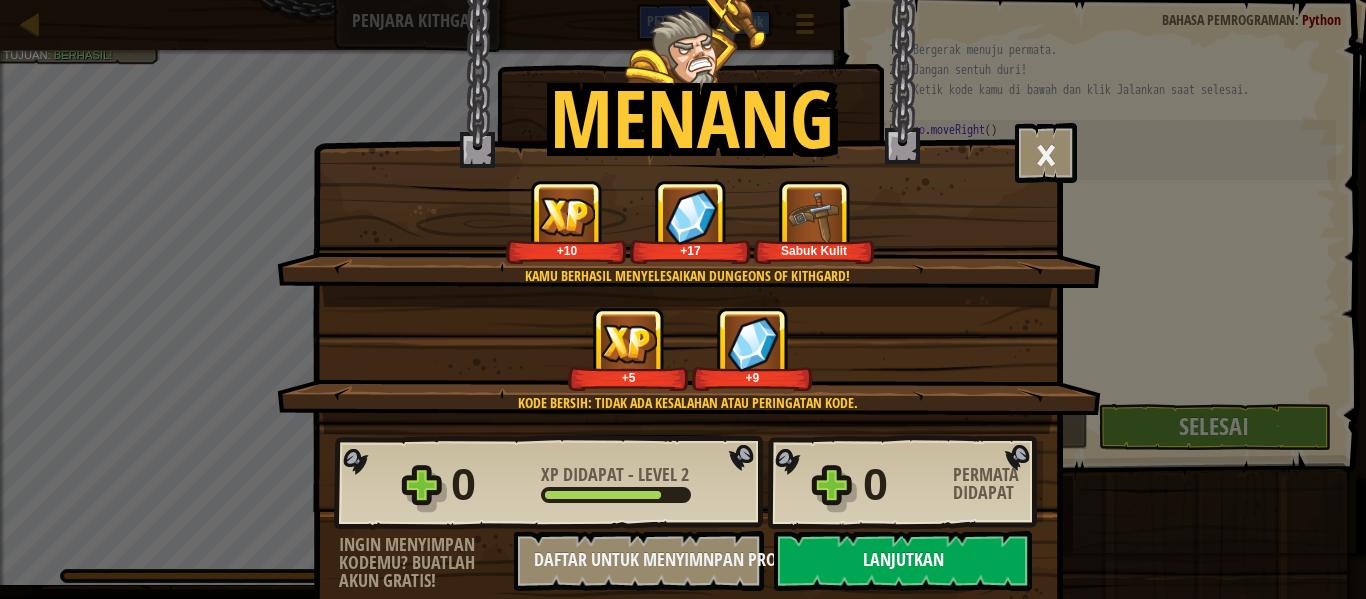 select on "id" 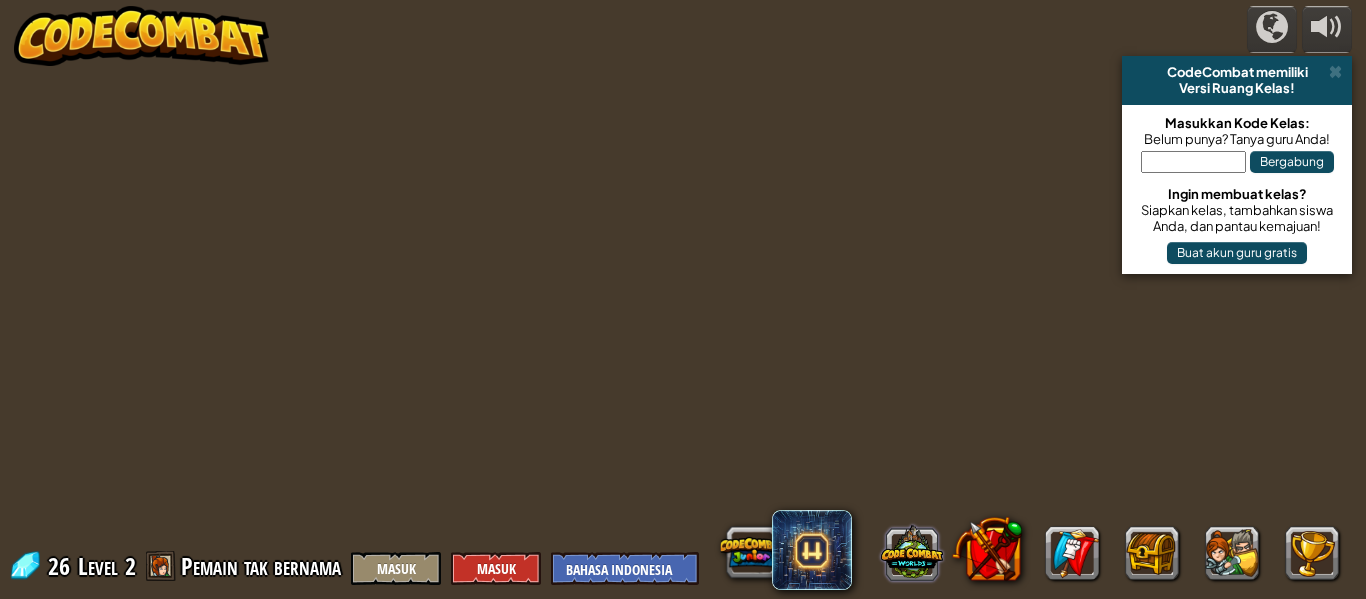 select on "id" 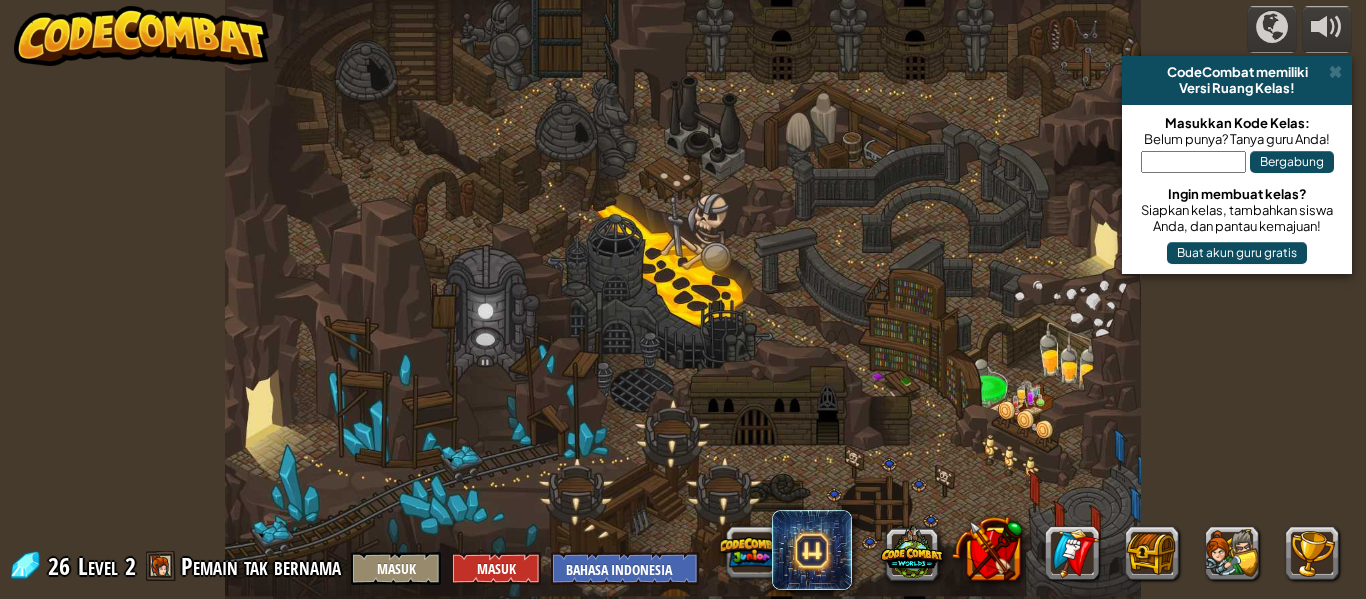 select on "id" 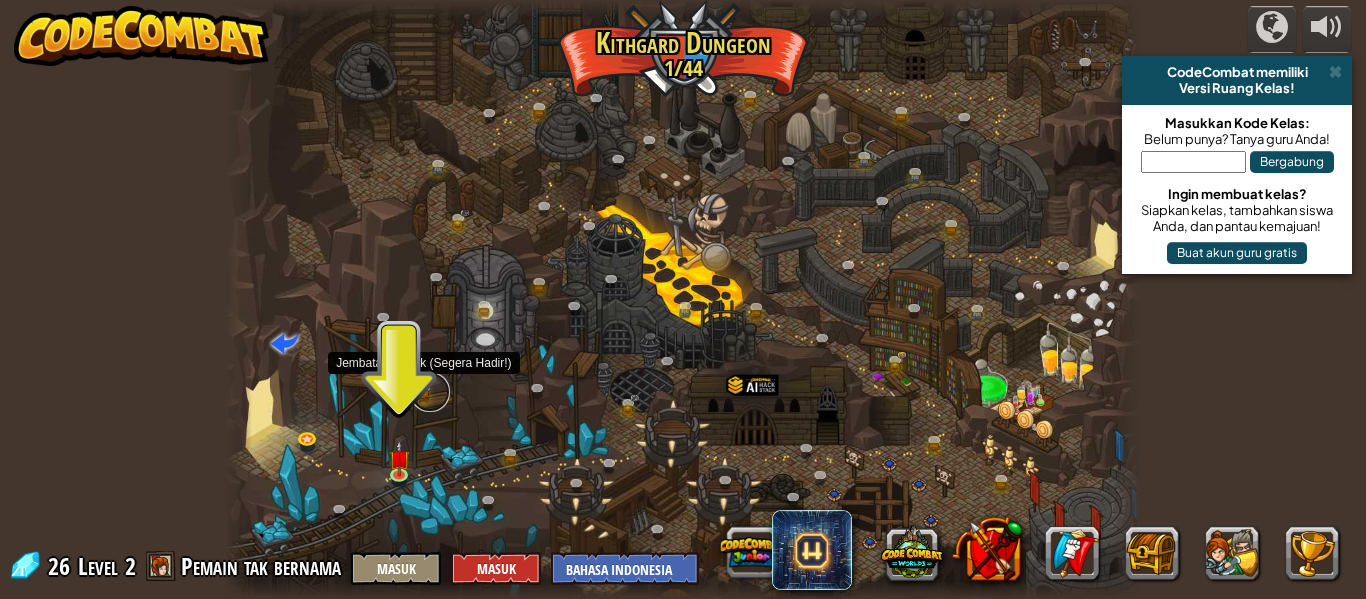 click at bounding box center [430, 392] 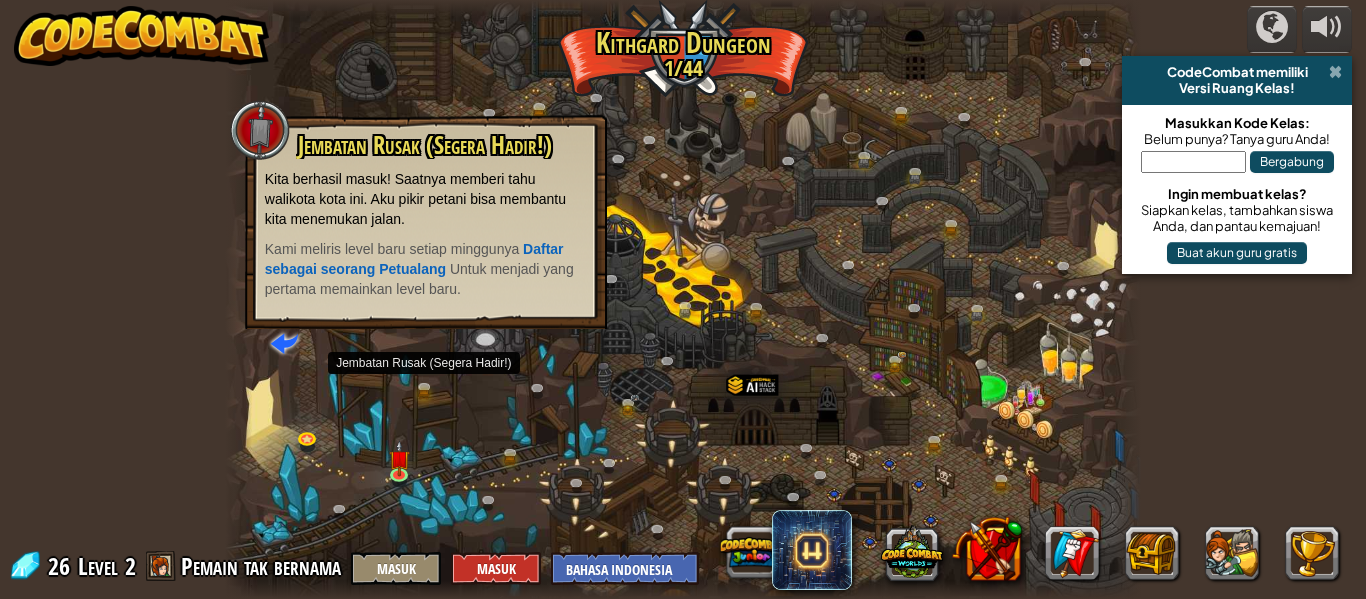 click at bounding box center (1335, 72) 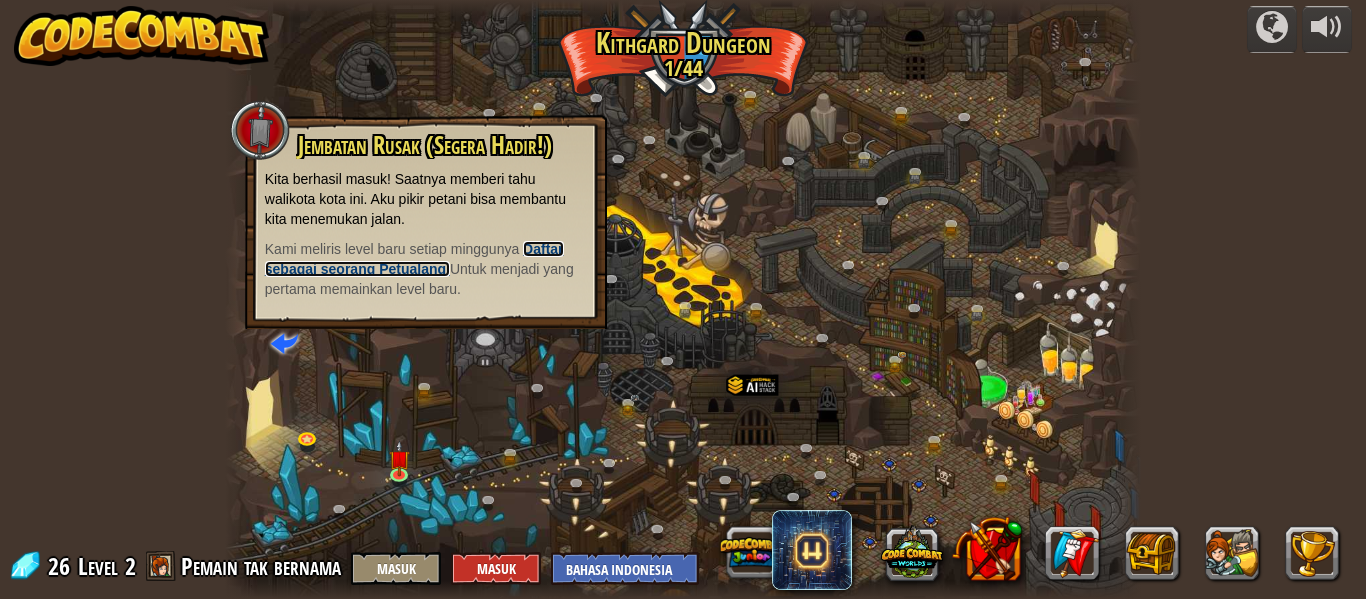 click on "Daftar sebagai seorang Petualang" at bounding box center [414, 259] 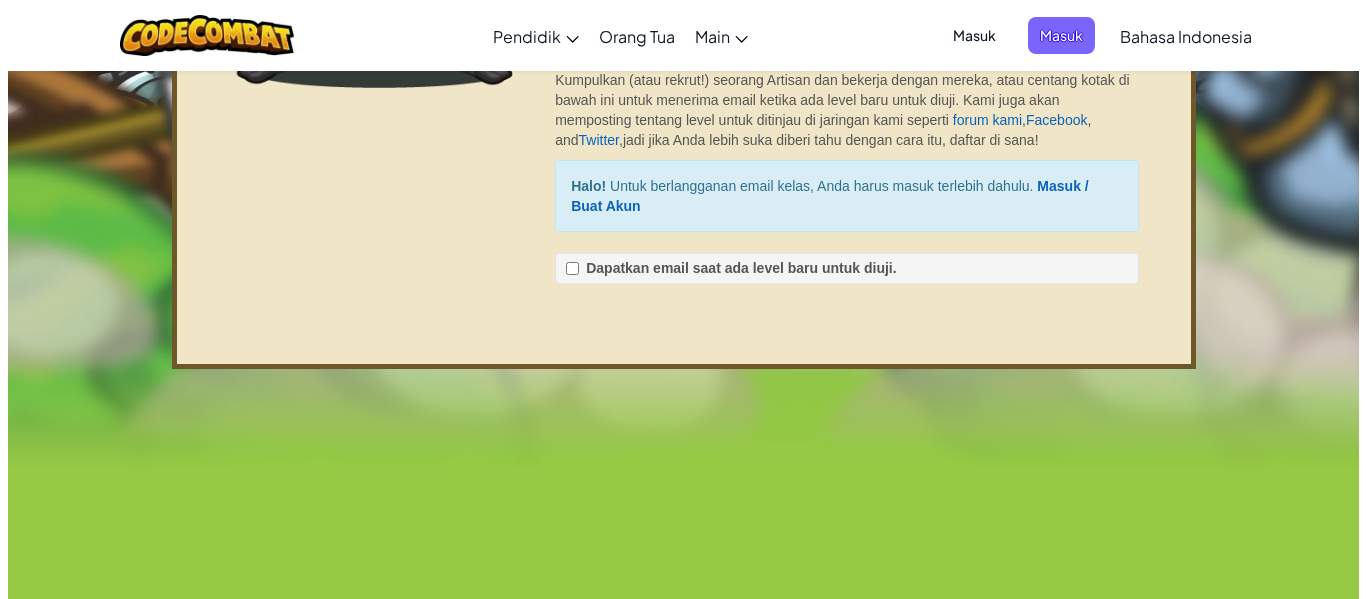 scroll, scrollTop: 0, scrollLeft: 0, axis: both 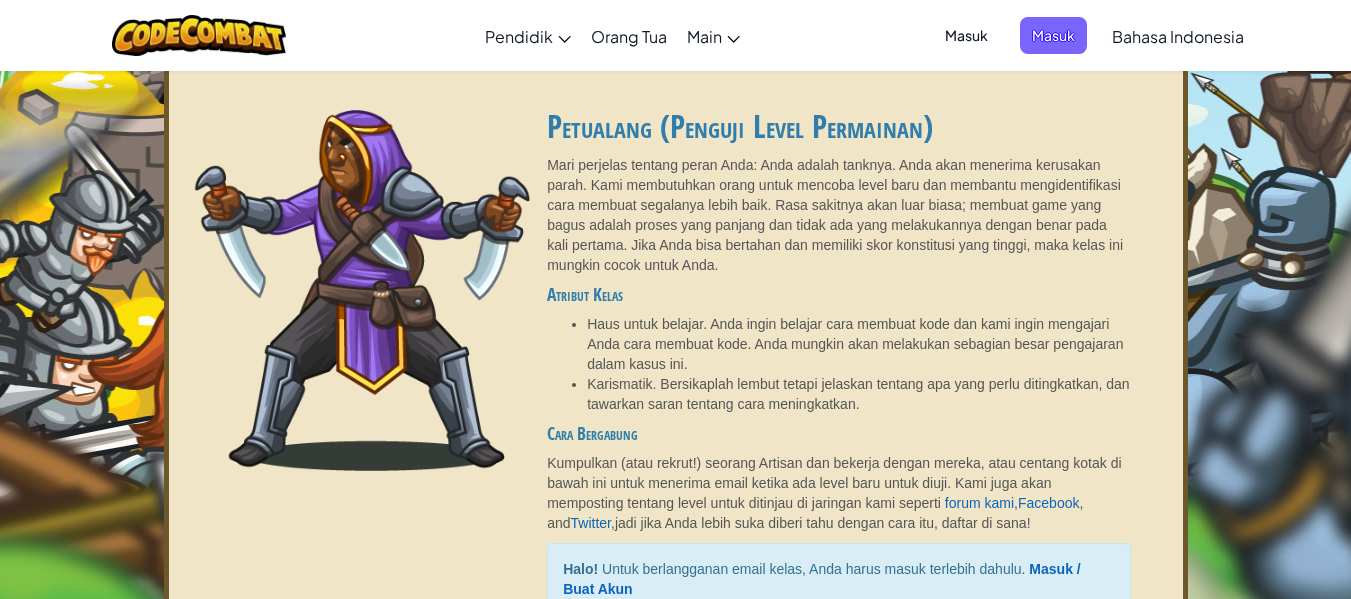 select on "id" 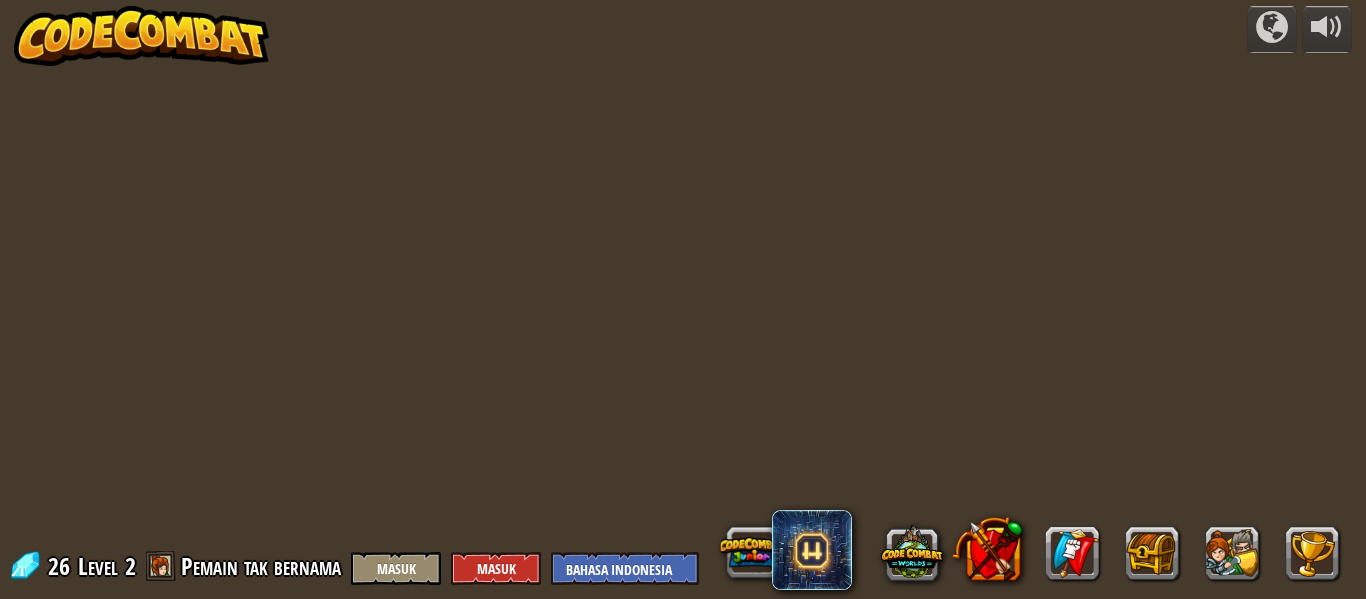 select on "id" 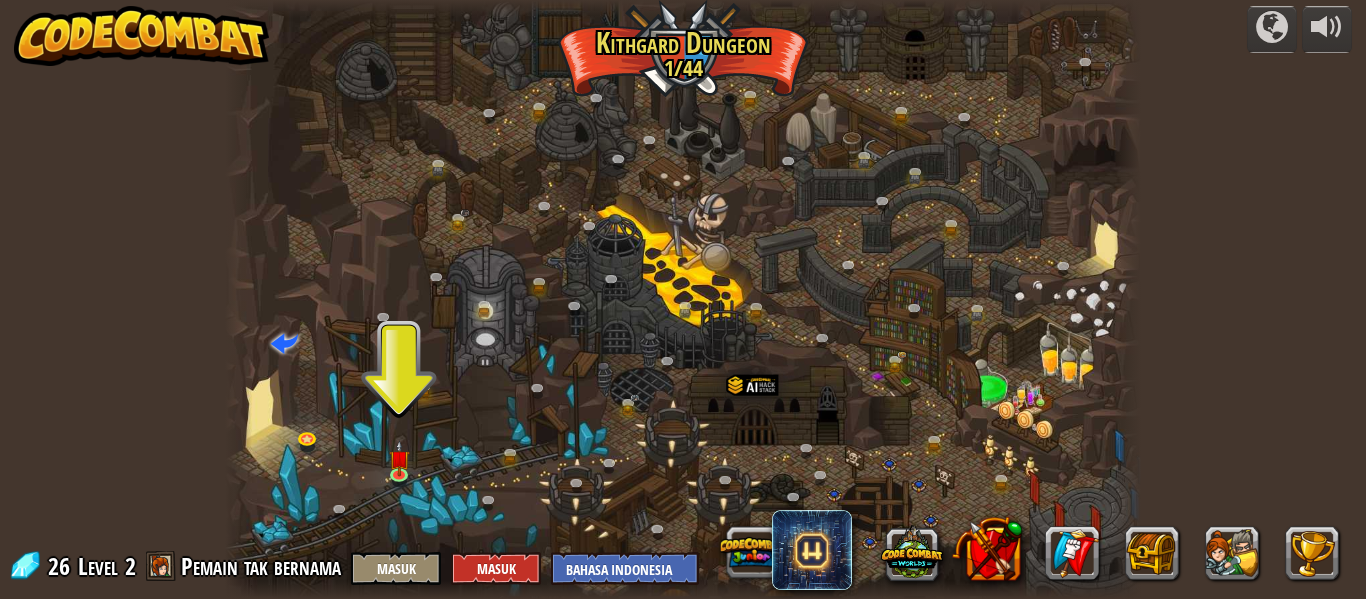 click at bounding box center (683, 299) 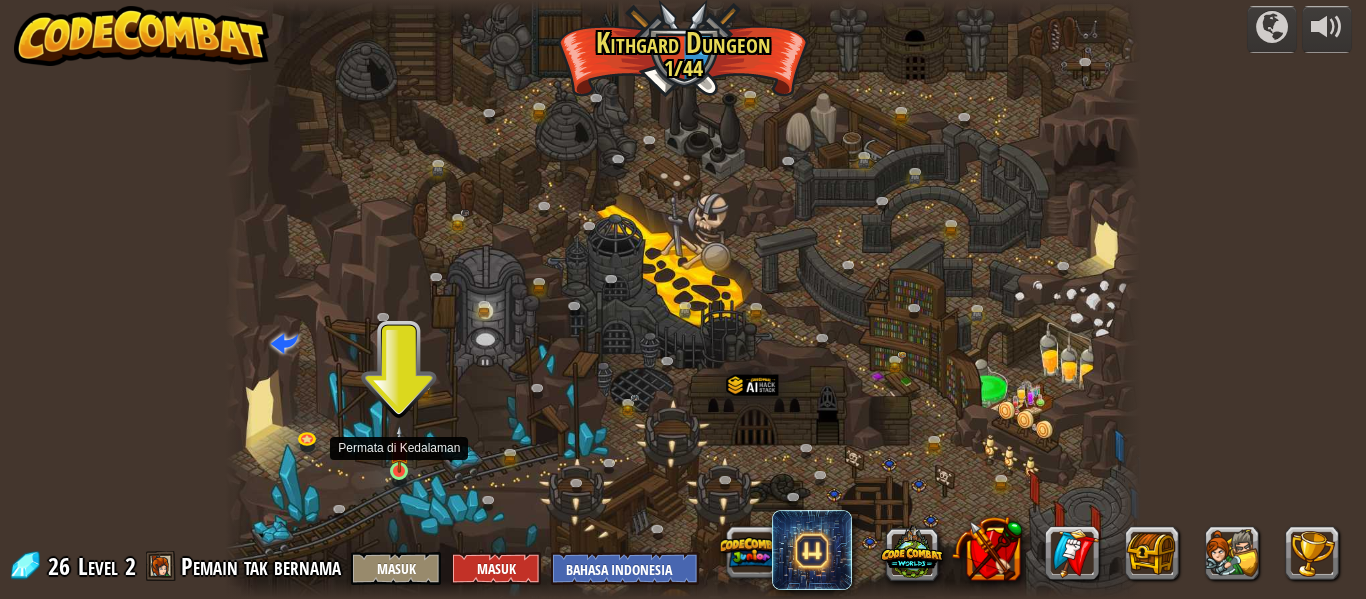 click at bounding box center [399, 449] 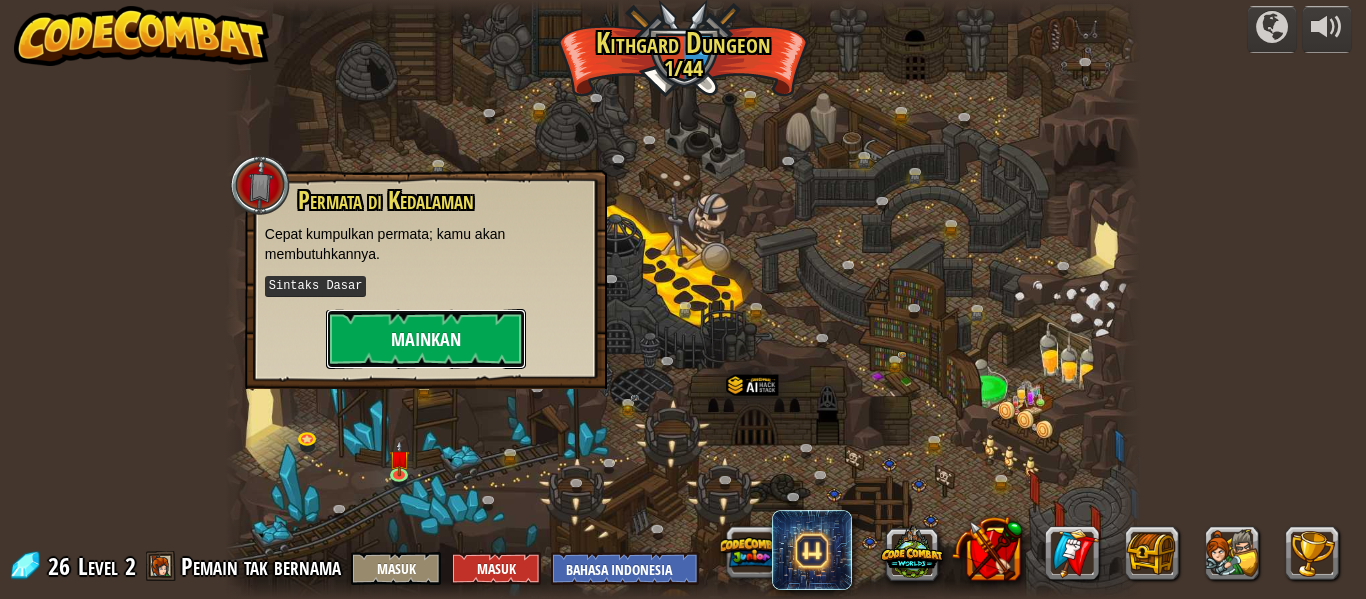 click on "Mainkan" at bounding box center (426, 339) 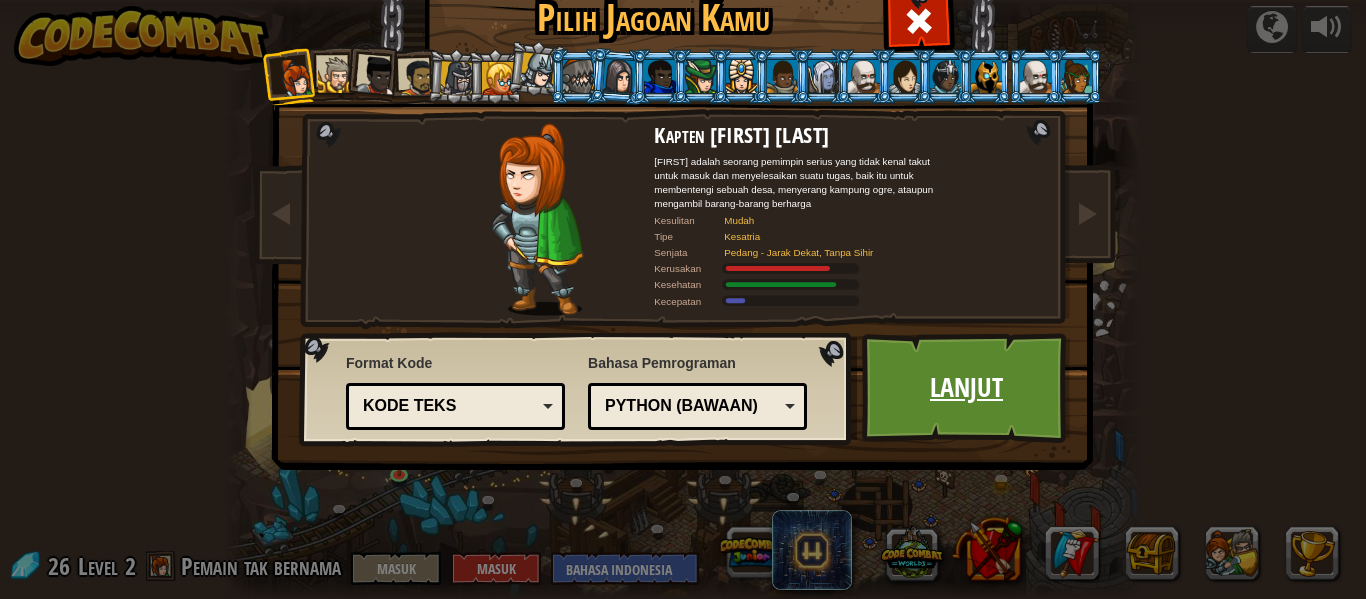 click on "Lanjut" at bounding box center (966, 388) 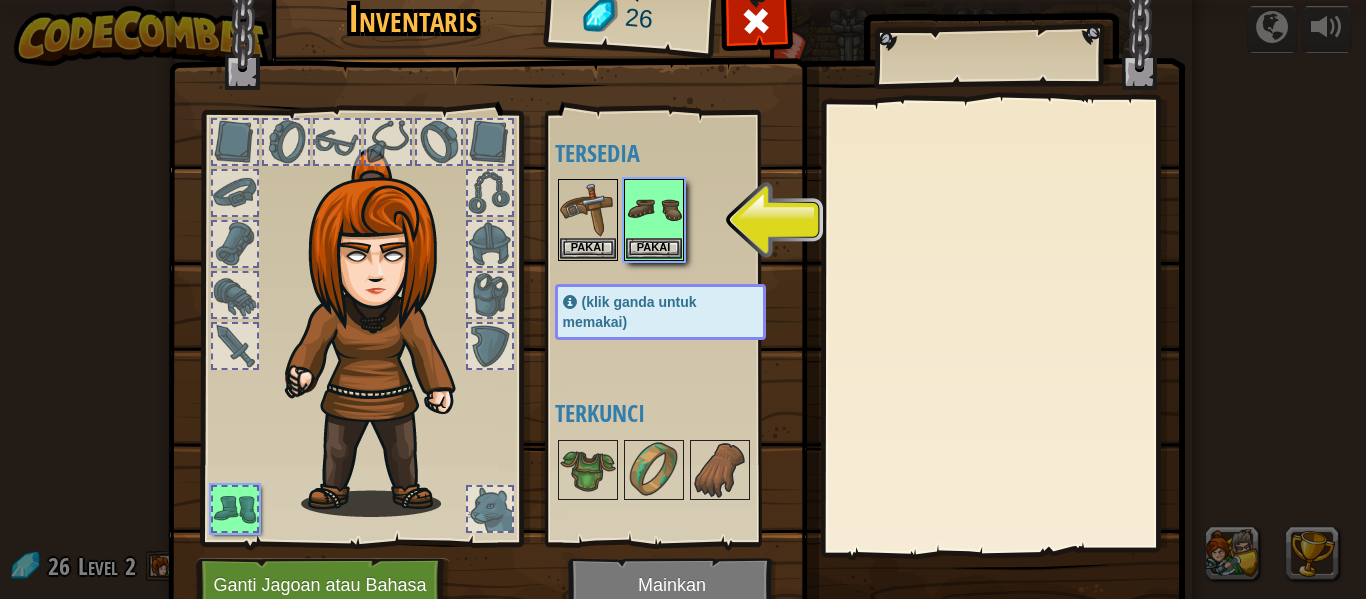 click at bounding box center (1002, 326) 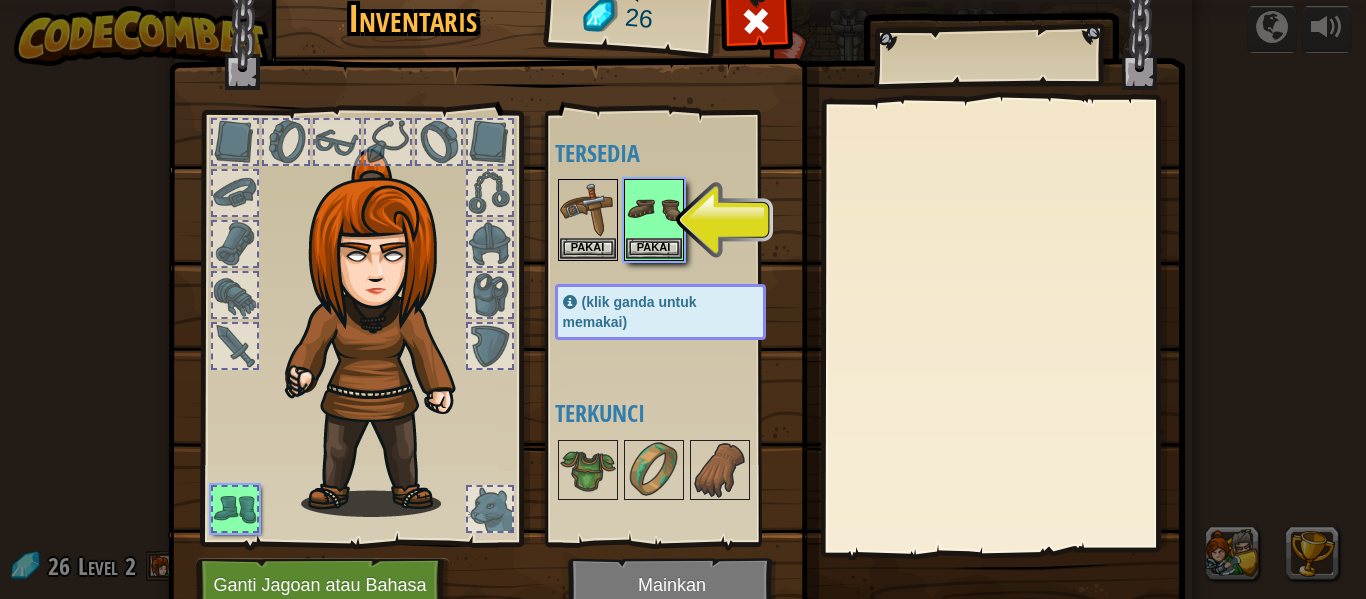 click at bounding box center (680, 220) 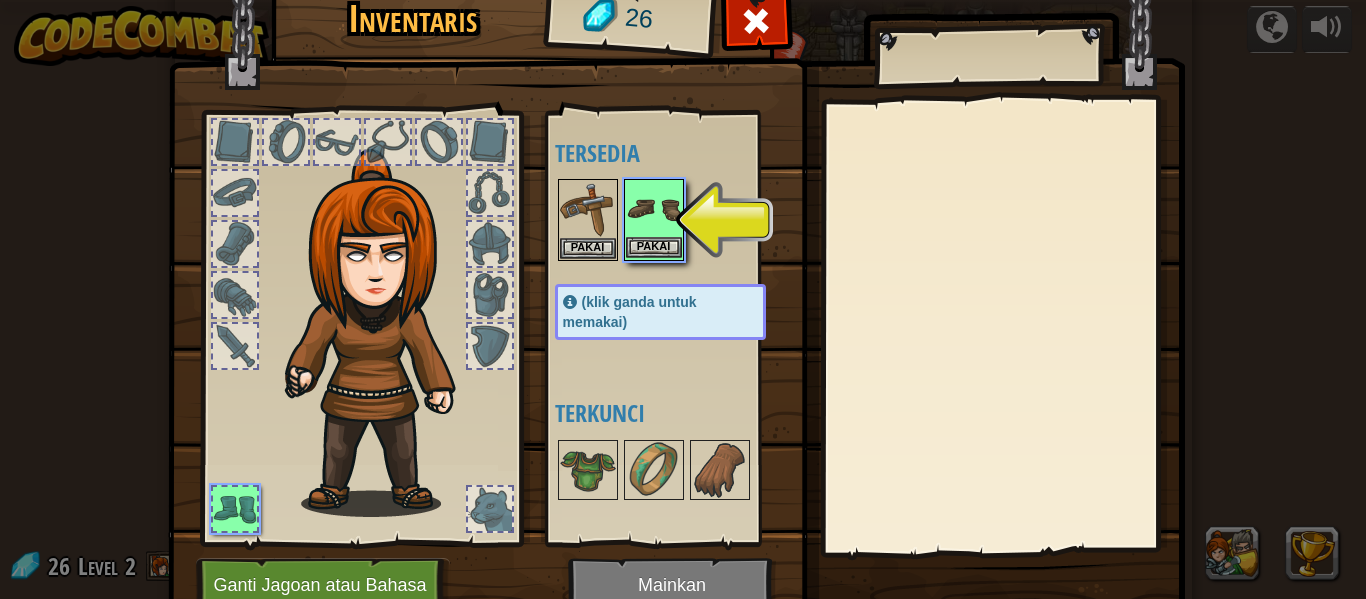 click at bounding box center [654, 209] 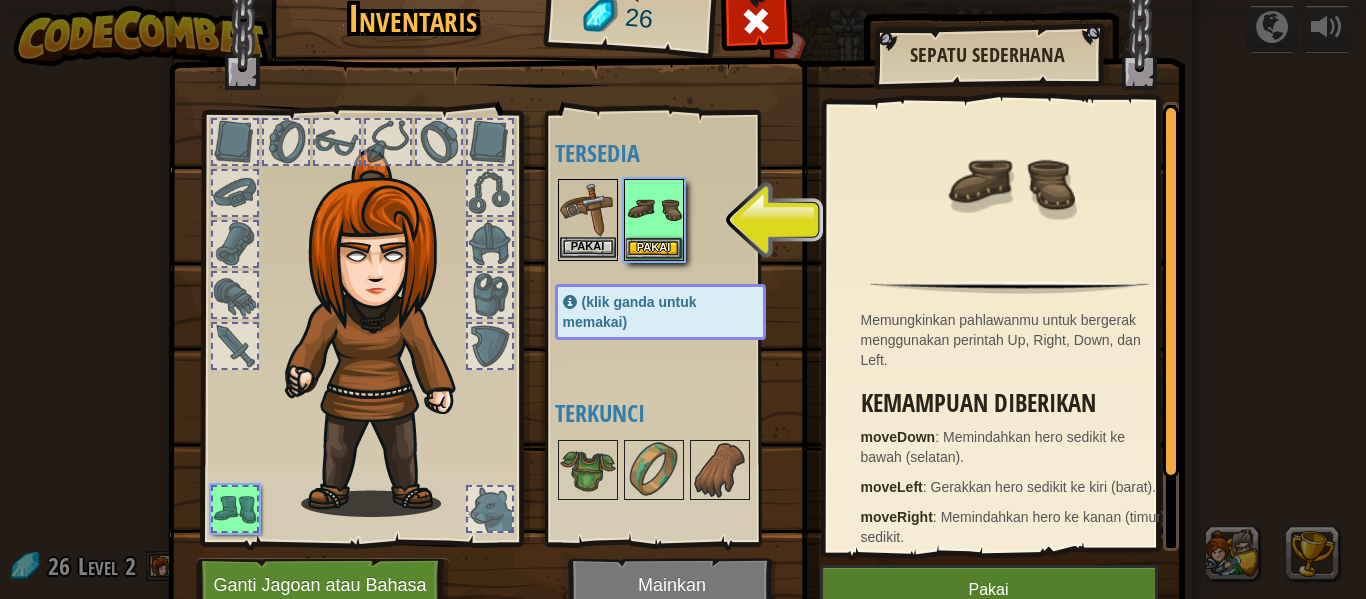 click at bounding box center [588, 209] 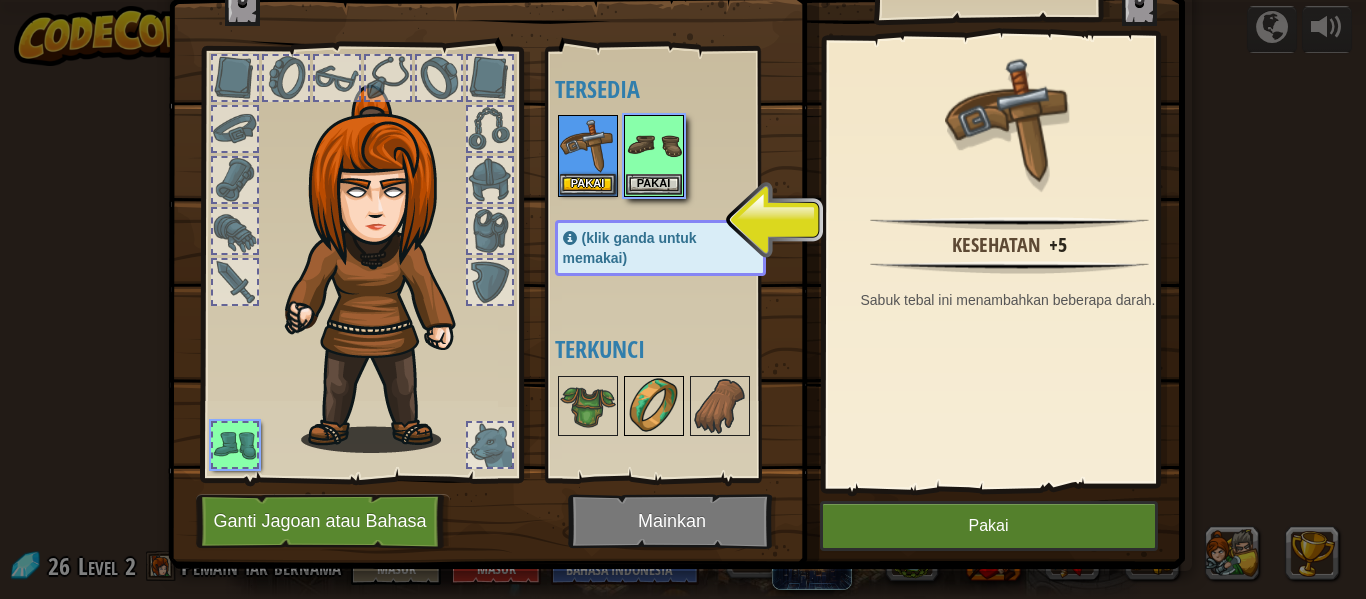 scroll, scrollTop: 91, scrollLeft: 0, axis: vertical 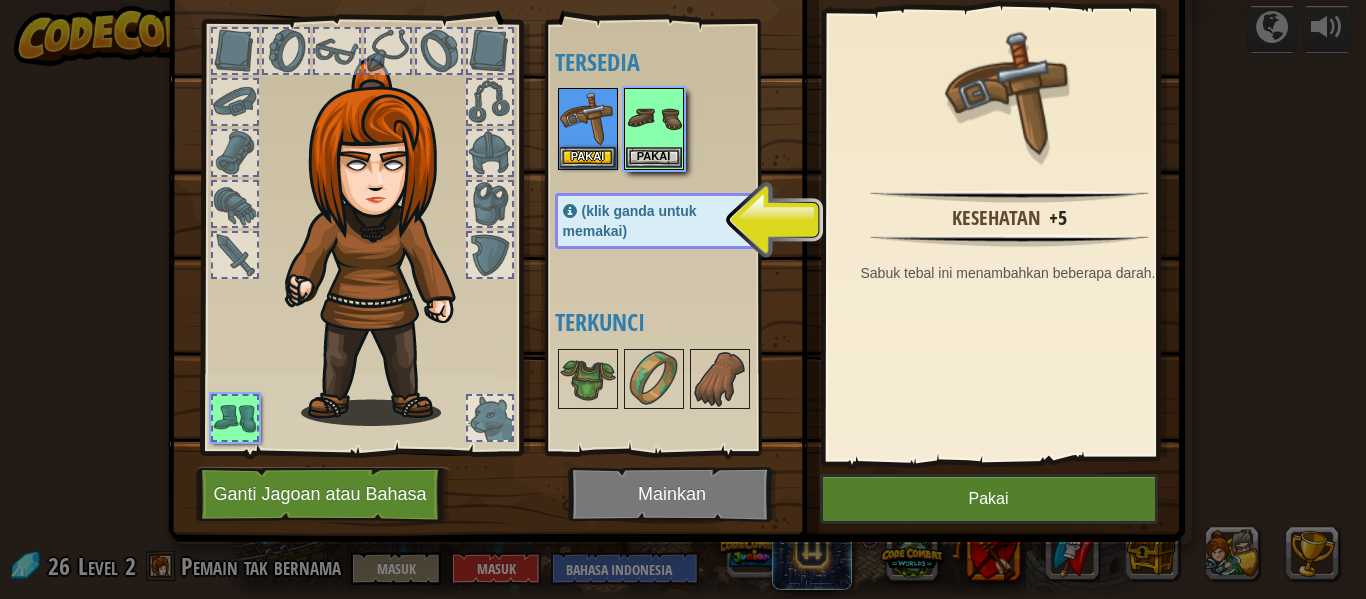 click on "(klik ganda untuk memakai)" at bounding box center (630, 221) 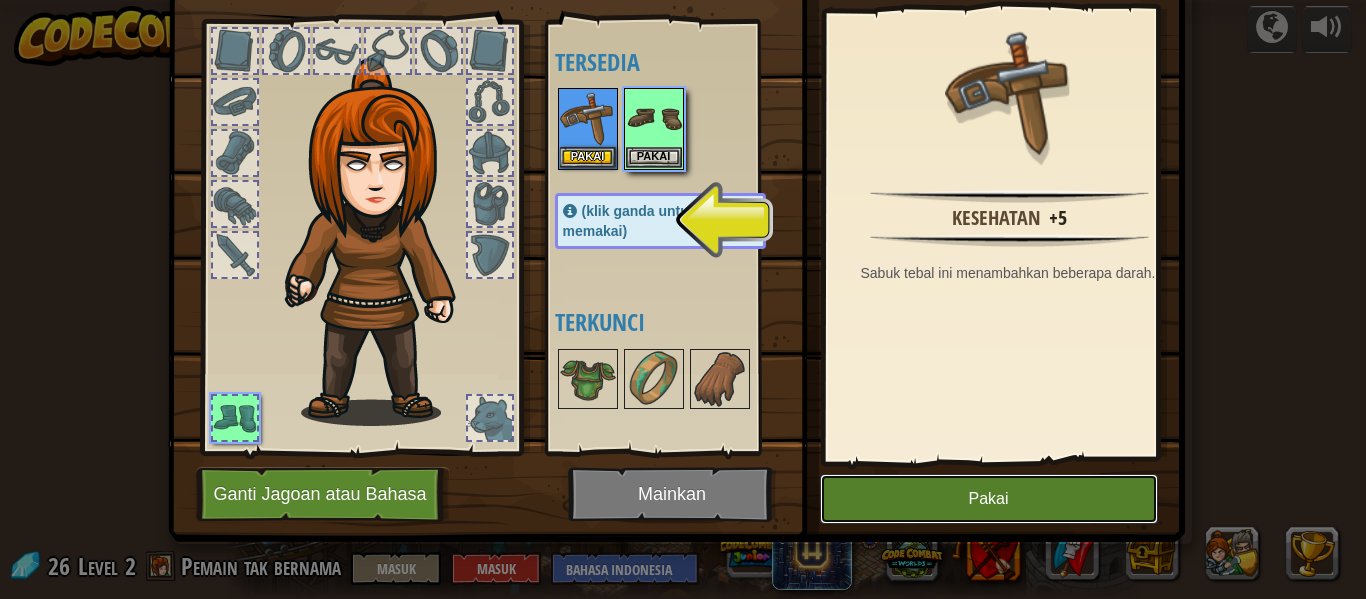 click on "Pakai" at bounding box center (989, 499) 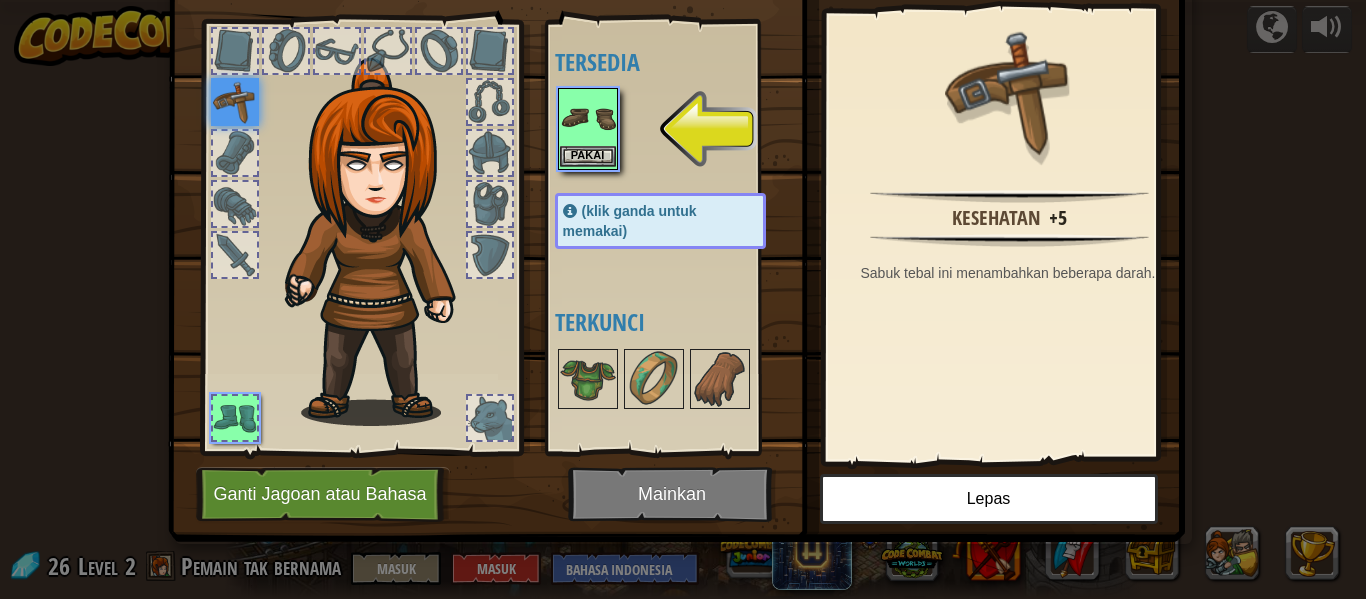 click at bounding box center (588, 118) 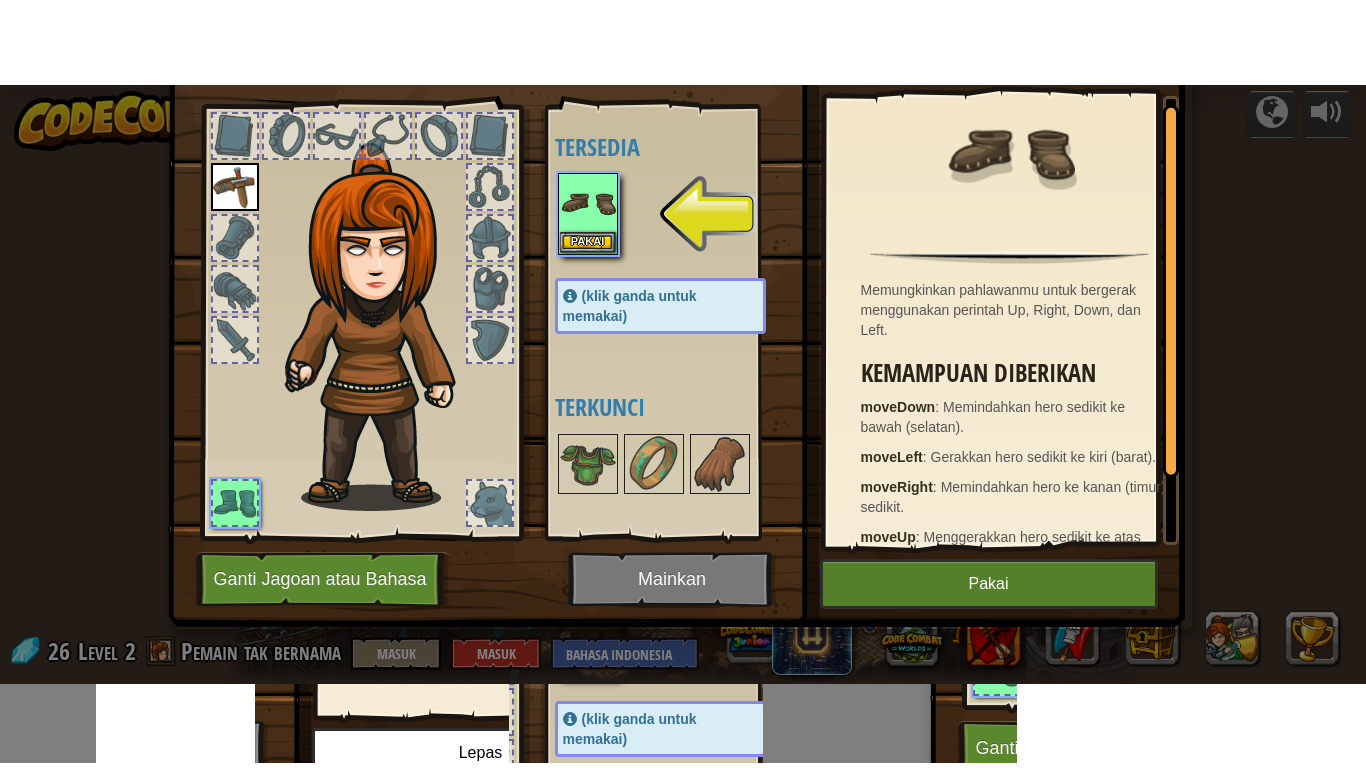 scroll, scrollTop: 0, scrollLeft: 0, axis: both 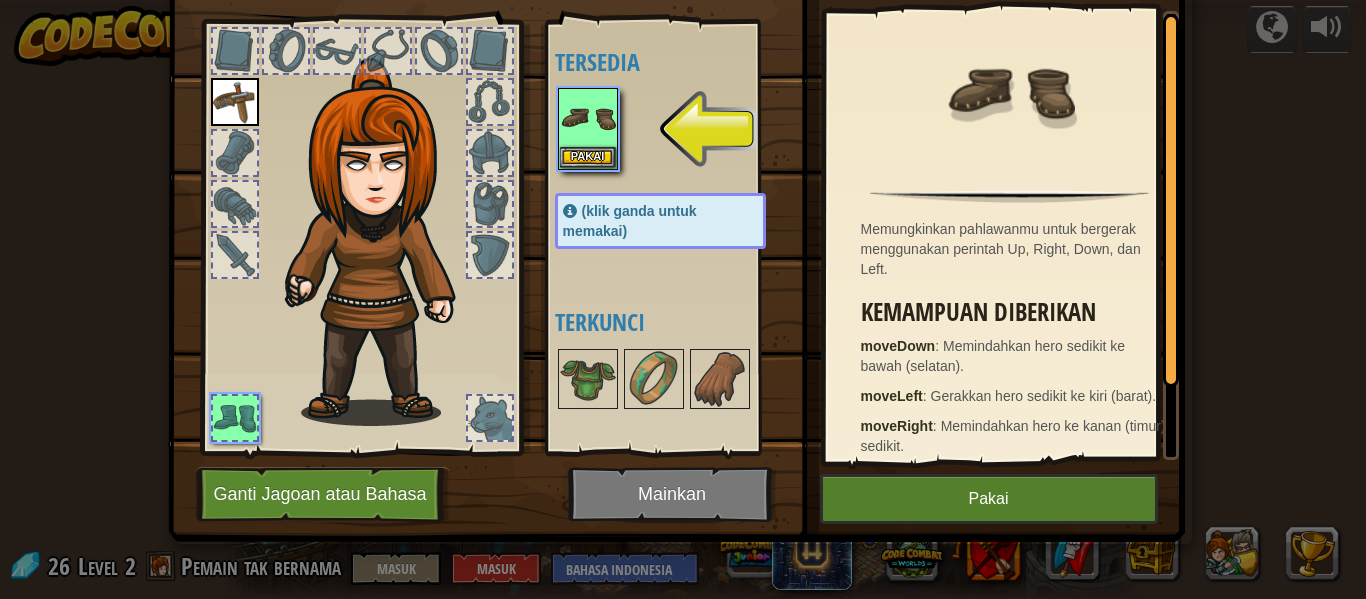 click at bounding box center (676, 179) 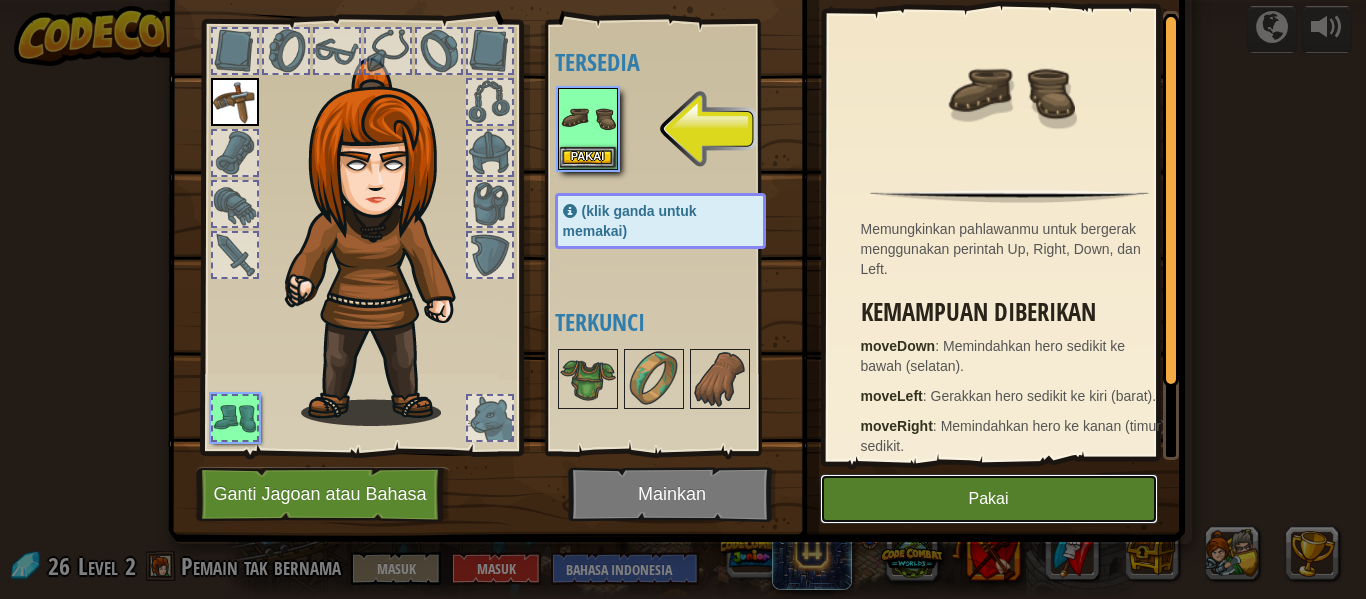 click on "Pakai" at bounding box center [989, 499] 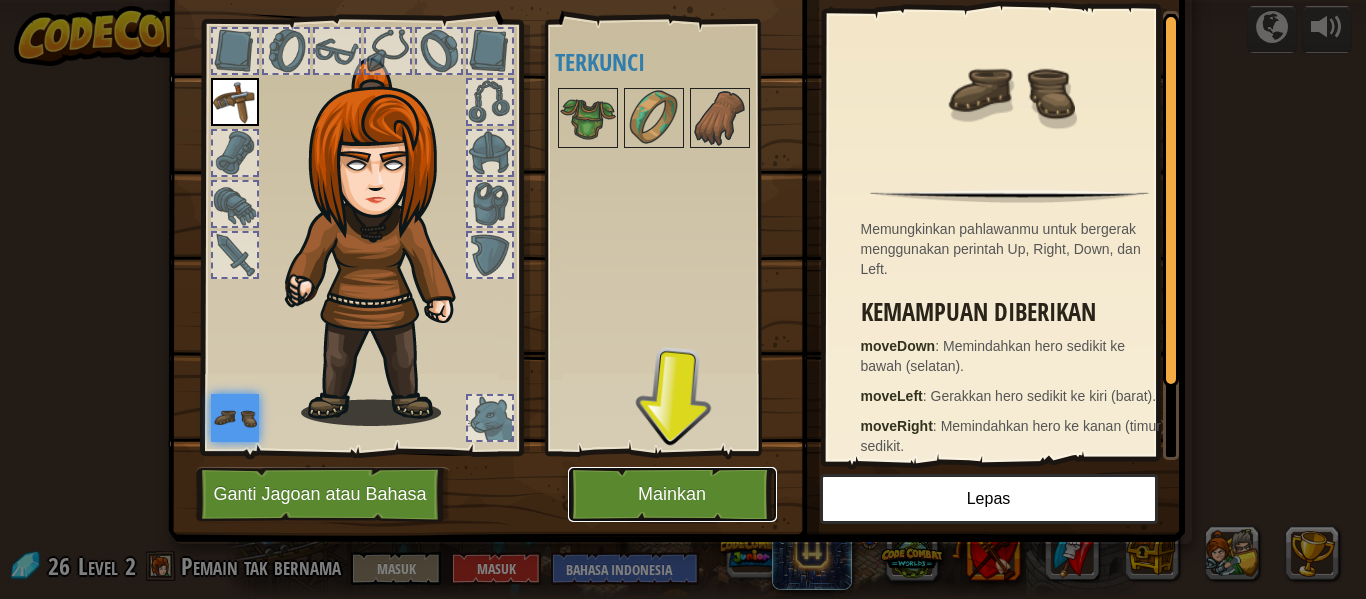 click on "Mainkan" at bounding box center [672, 494] 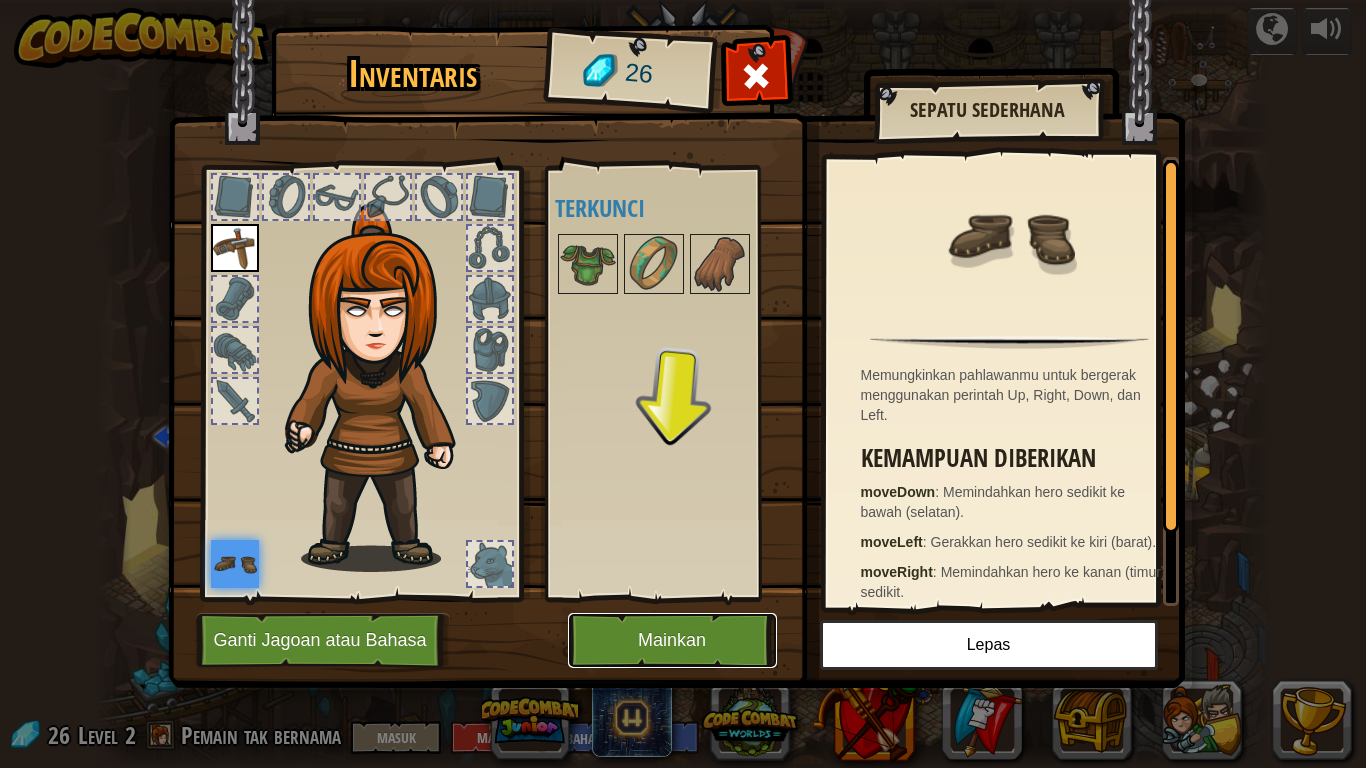 scroll, scrollTop: 0, scrollLeft: 0, axis: both 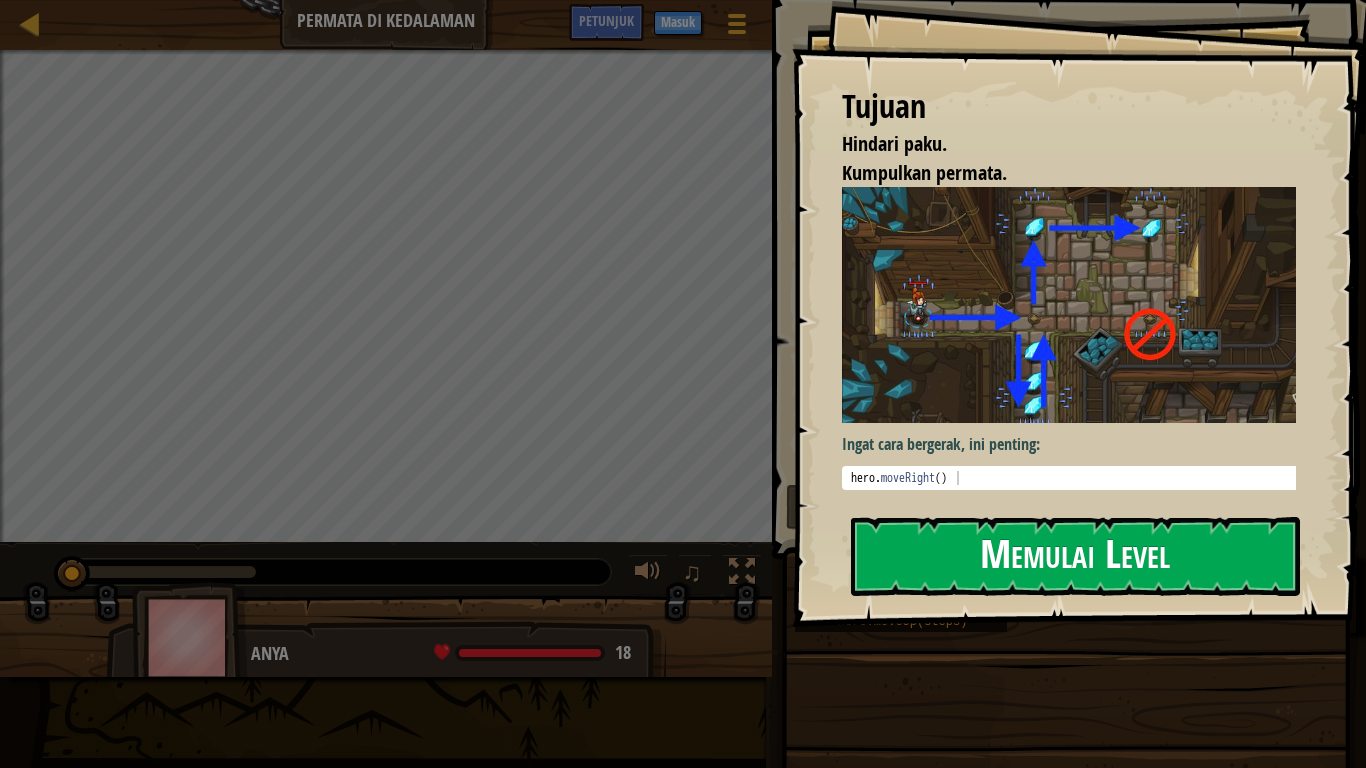 click on "Memulai Level" at bounding box center [1075, 556] 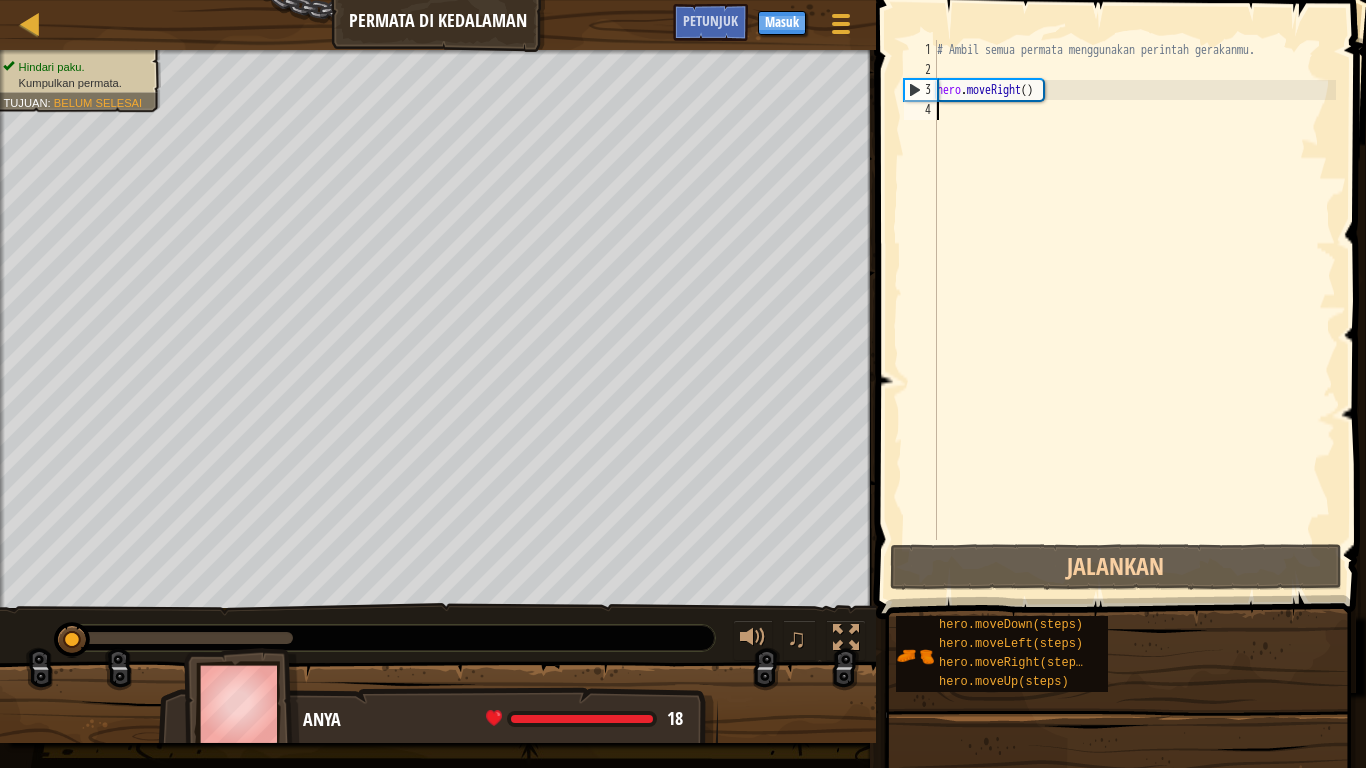 type on "h" 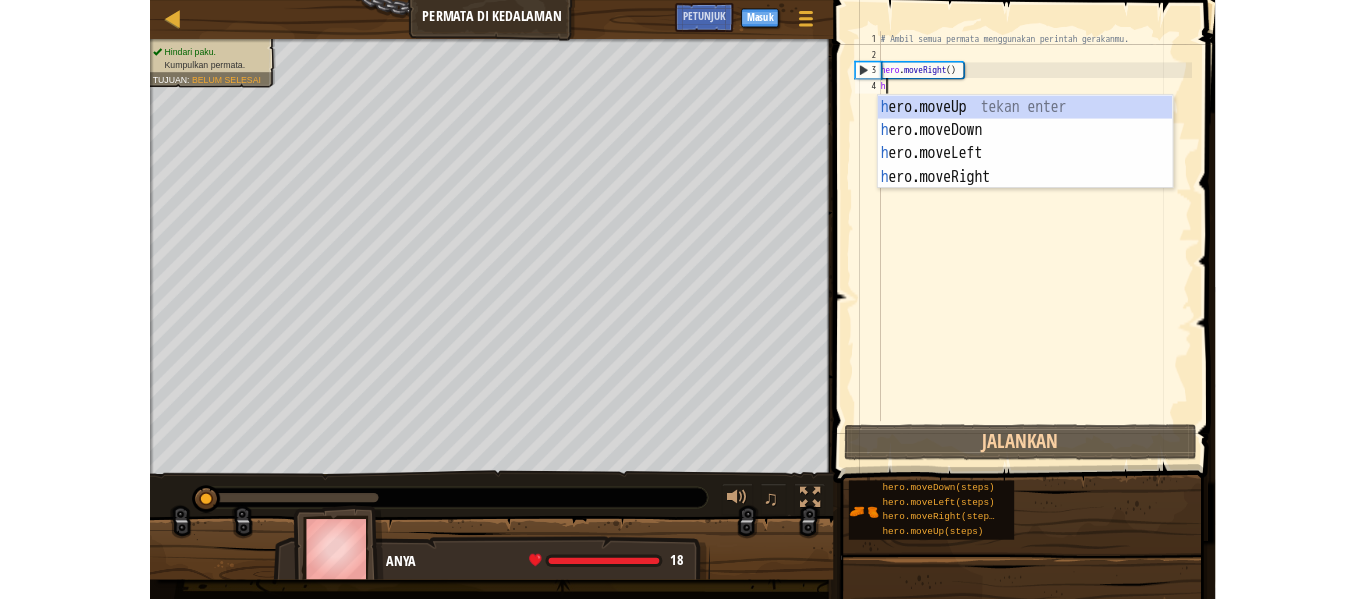 scroll, scrollTop: 9, scrollLeft: 0, axis: vertical 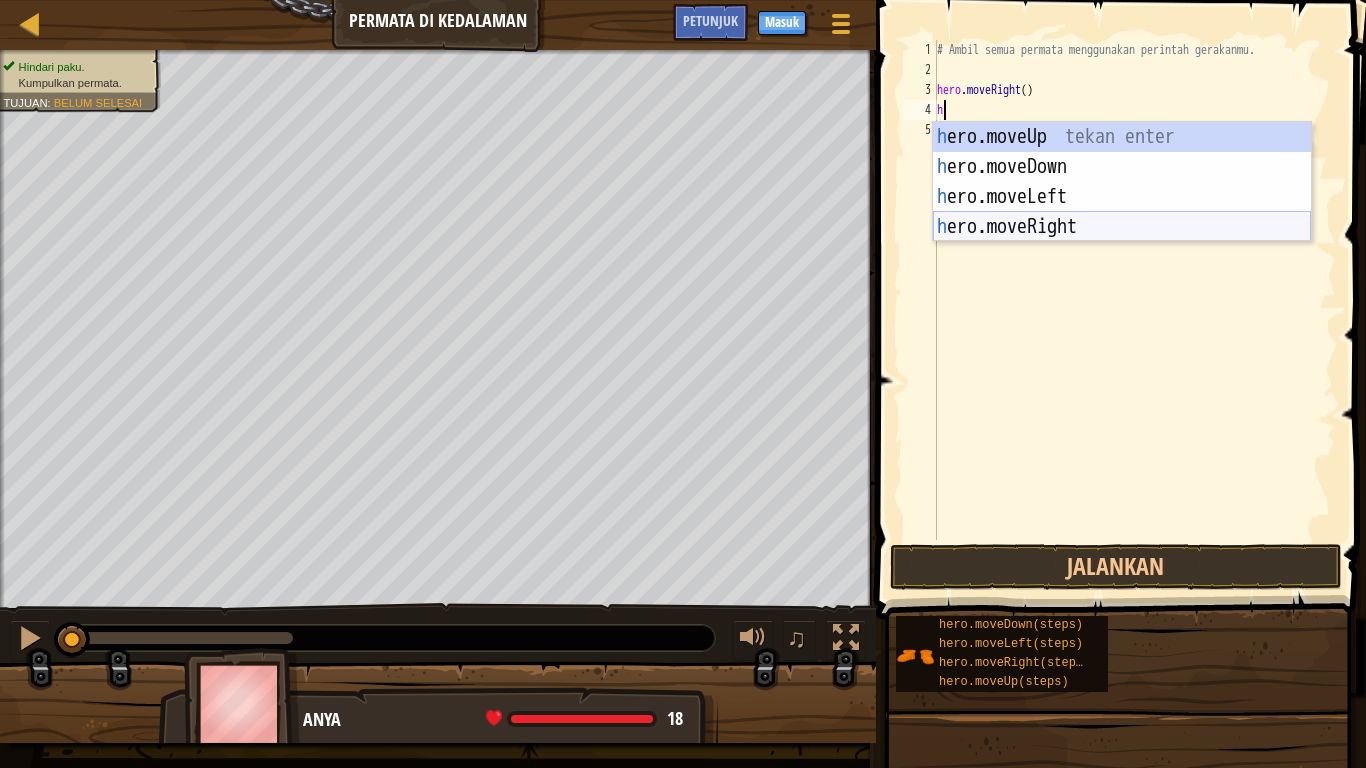 click on "h ero.moveUp tekan enter h ero.moveDown tekan enter h ero.moveLeft tekan enter h ero.moveRight tekan enter" at bounding box center (1122, 212) 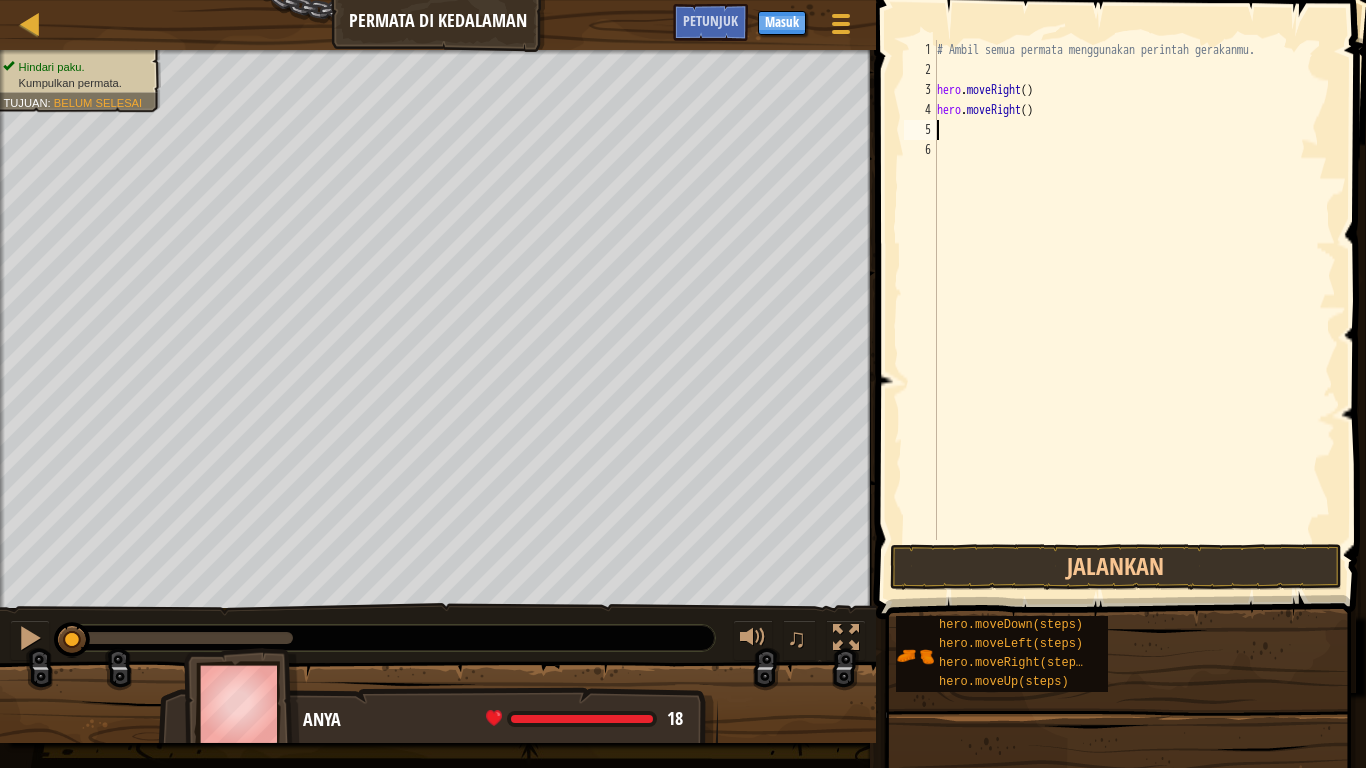 type on "h" 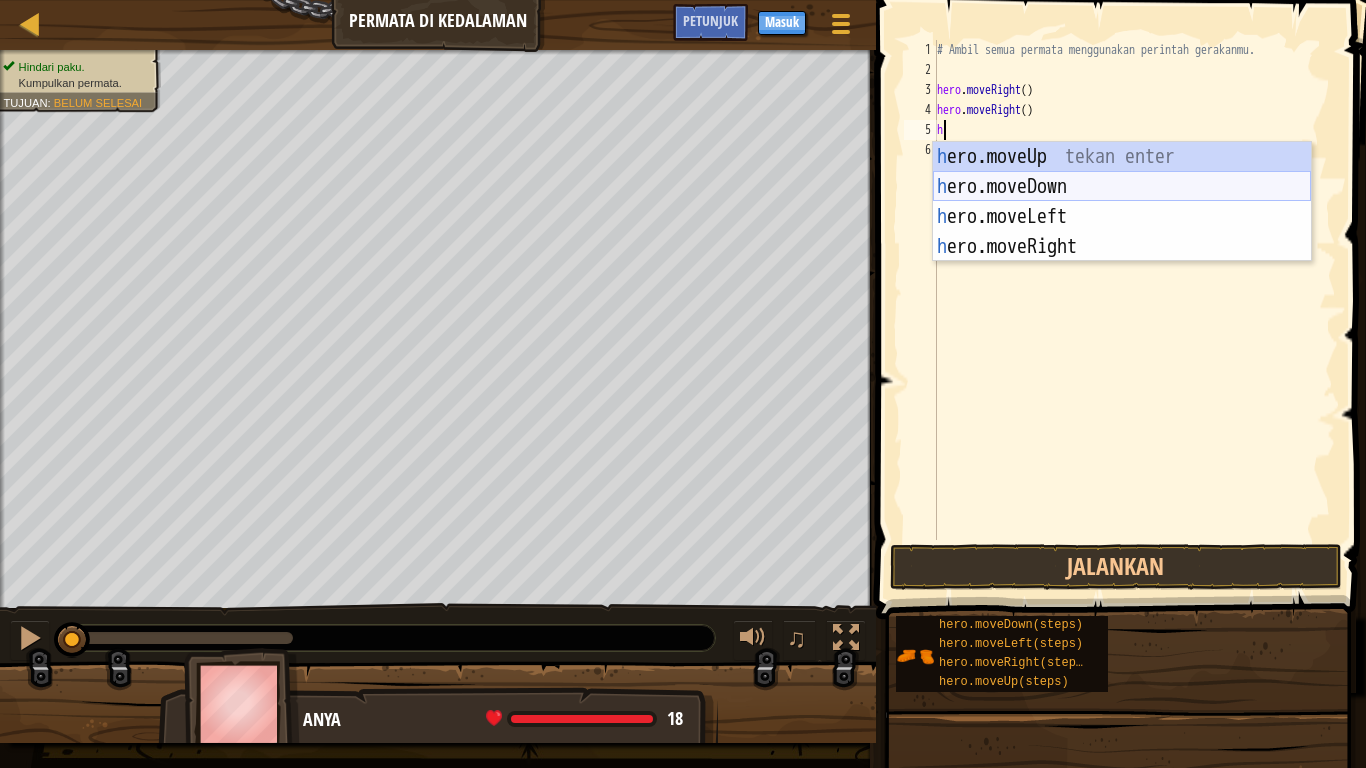 click on "h ero.moveUp tekan enter h ero.moveDown tekan enter h ero.moveLeft tekan enter h ero.moveRight tekan enter" at bounding box center (1122, 232) 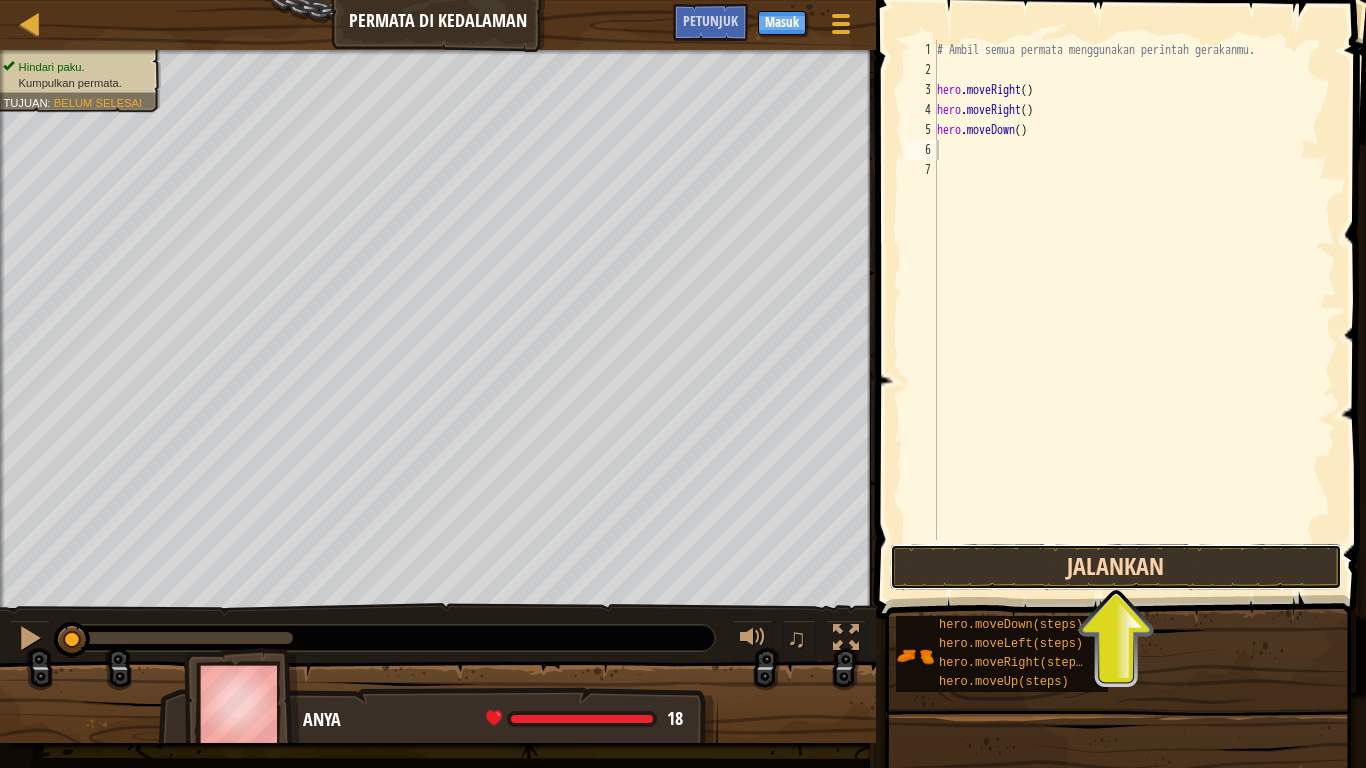 click on "Jalankan" at bounding box center (1116, 567) 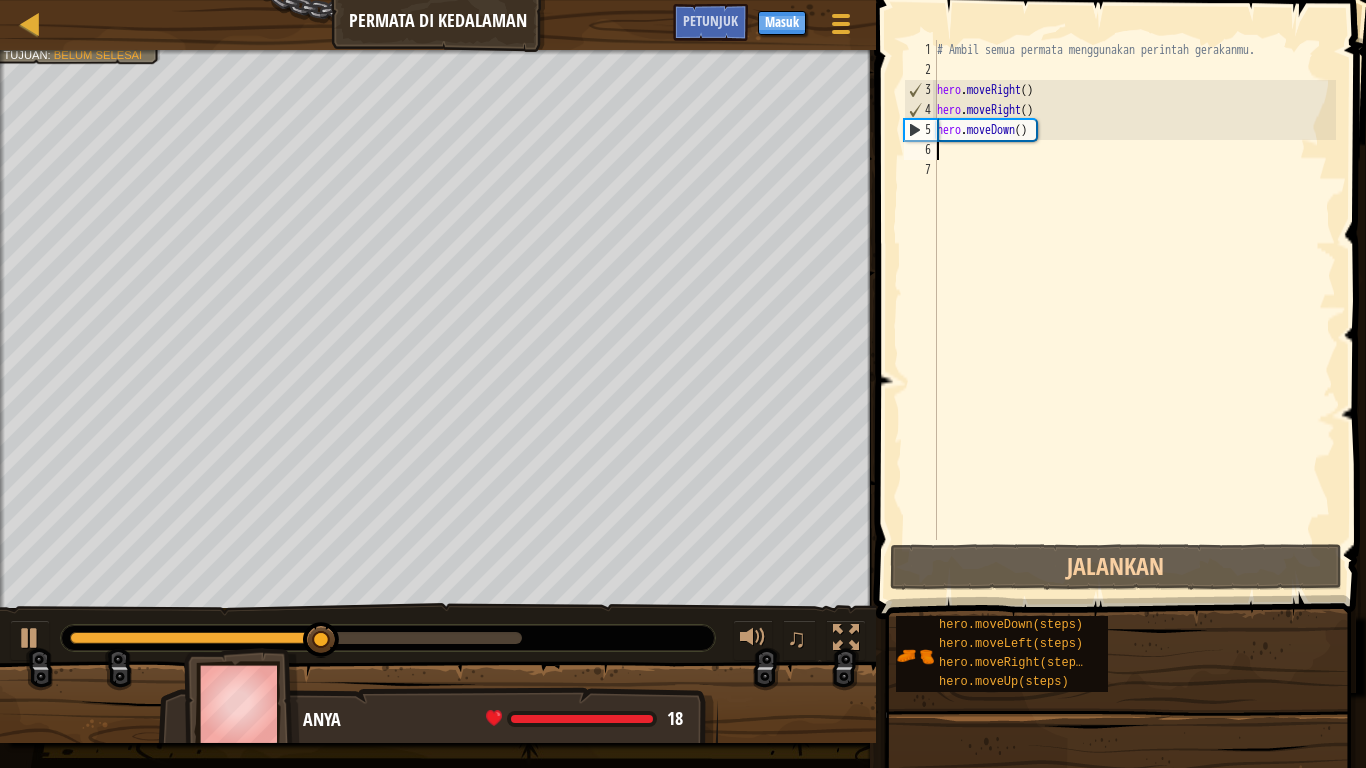 type on "h" 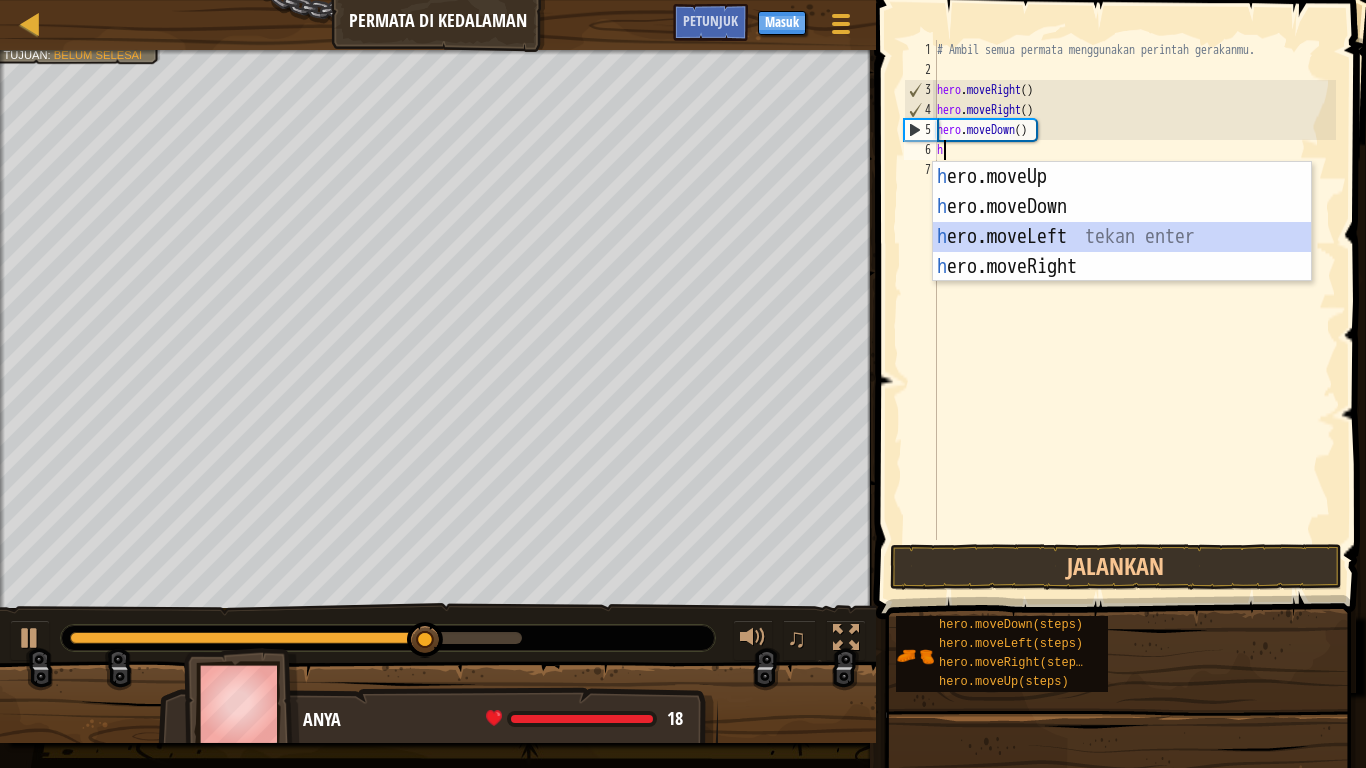 click on "h ero.moveUp tekan enter h ero.moveDown tekan enter h ero.moveLeft tekan enter h ero.moveRight tekan enter" at bounding box center [1122, 252] 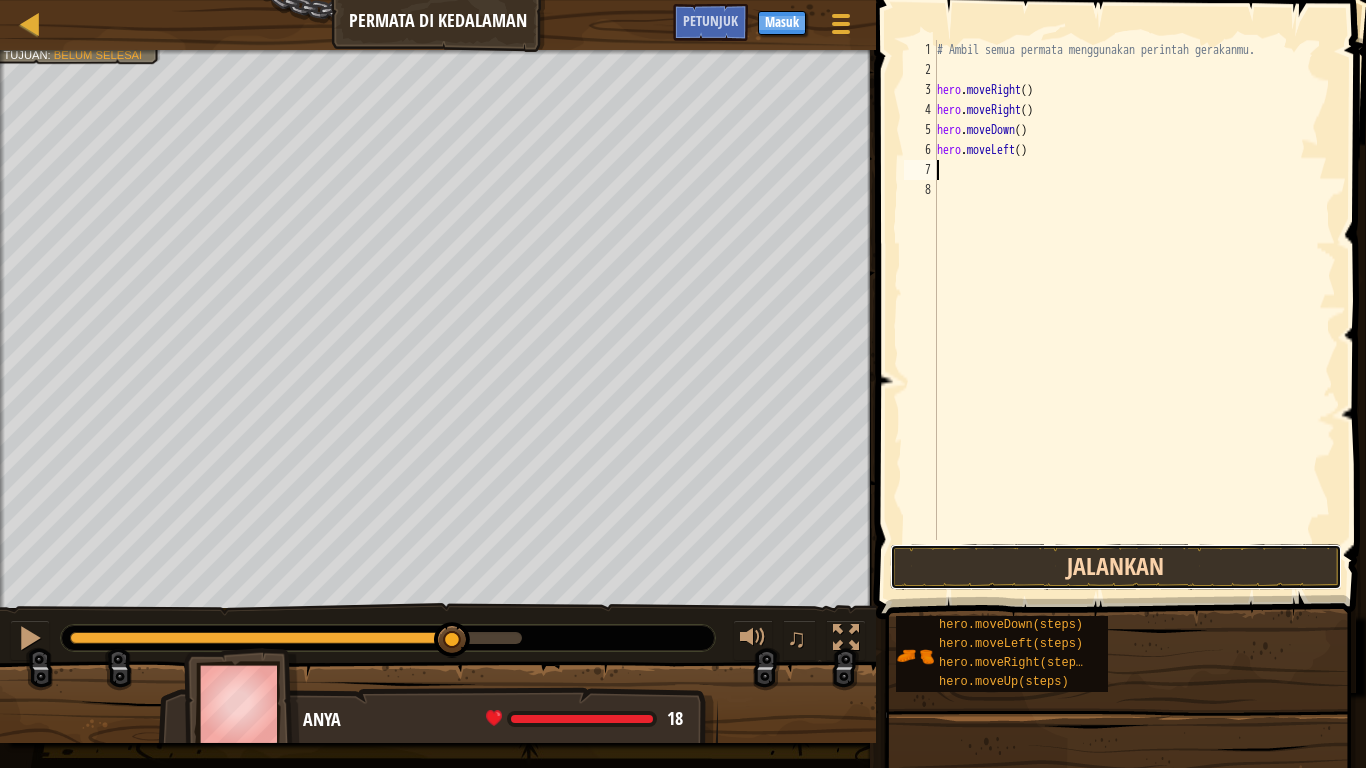 click on "Jalankan" at bounding box center (1116, 567) 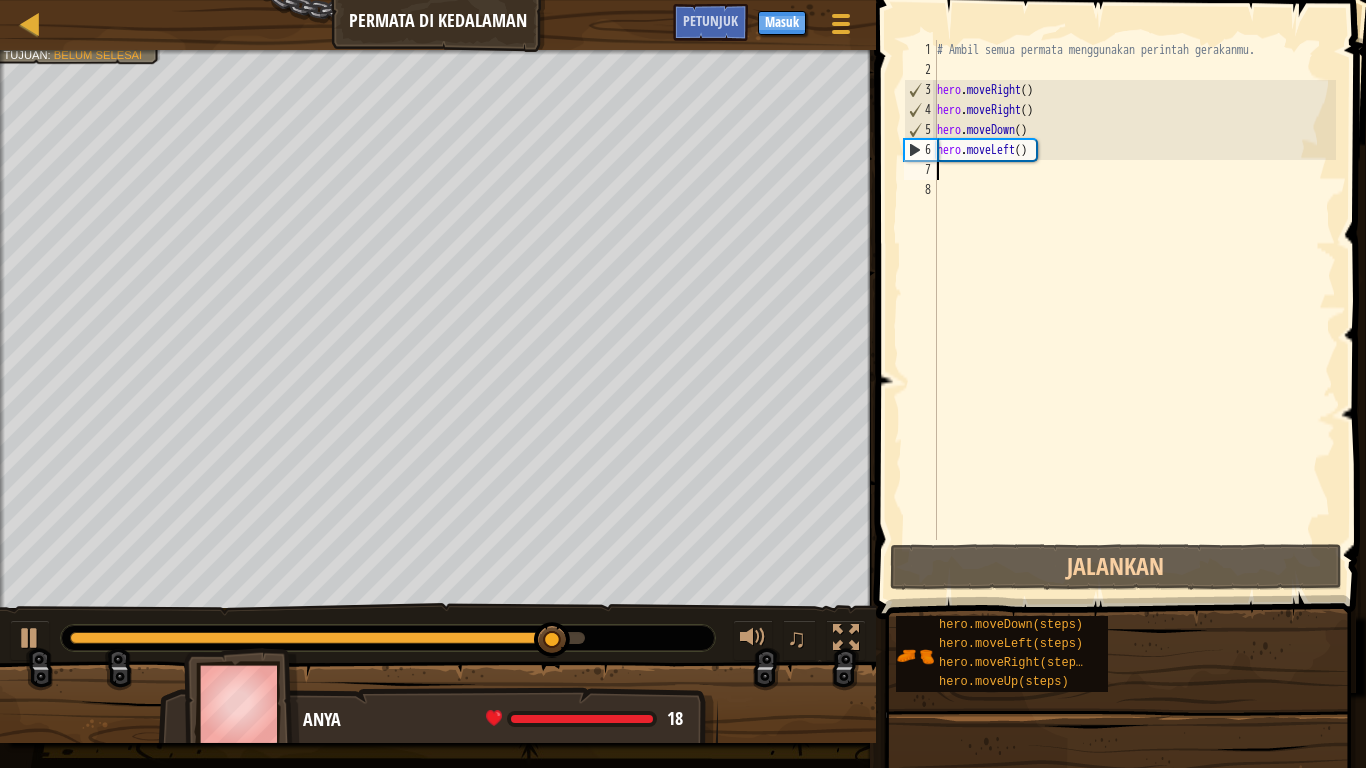 type on "h" 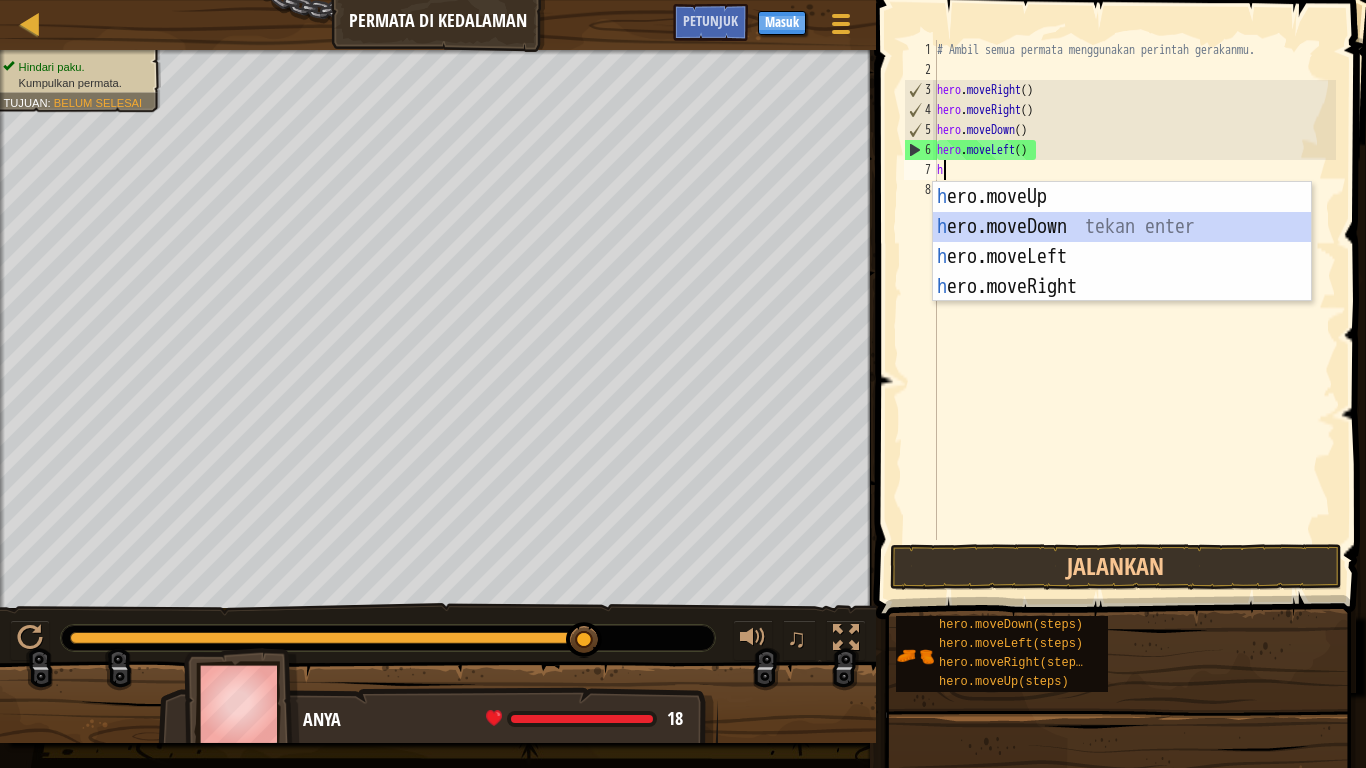 click on "h ero.moveUp tekan enter h ero.moveDown tekan enter h ero.moveLeft tekan enter h ero.moveRight tekan enter" at bounding box center (1122, 272) 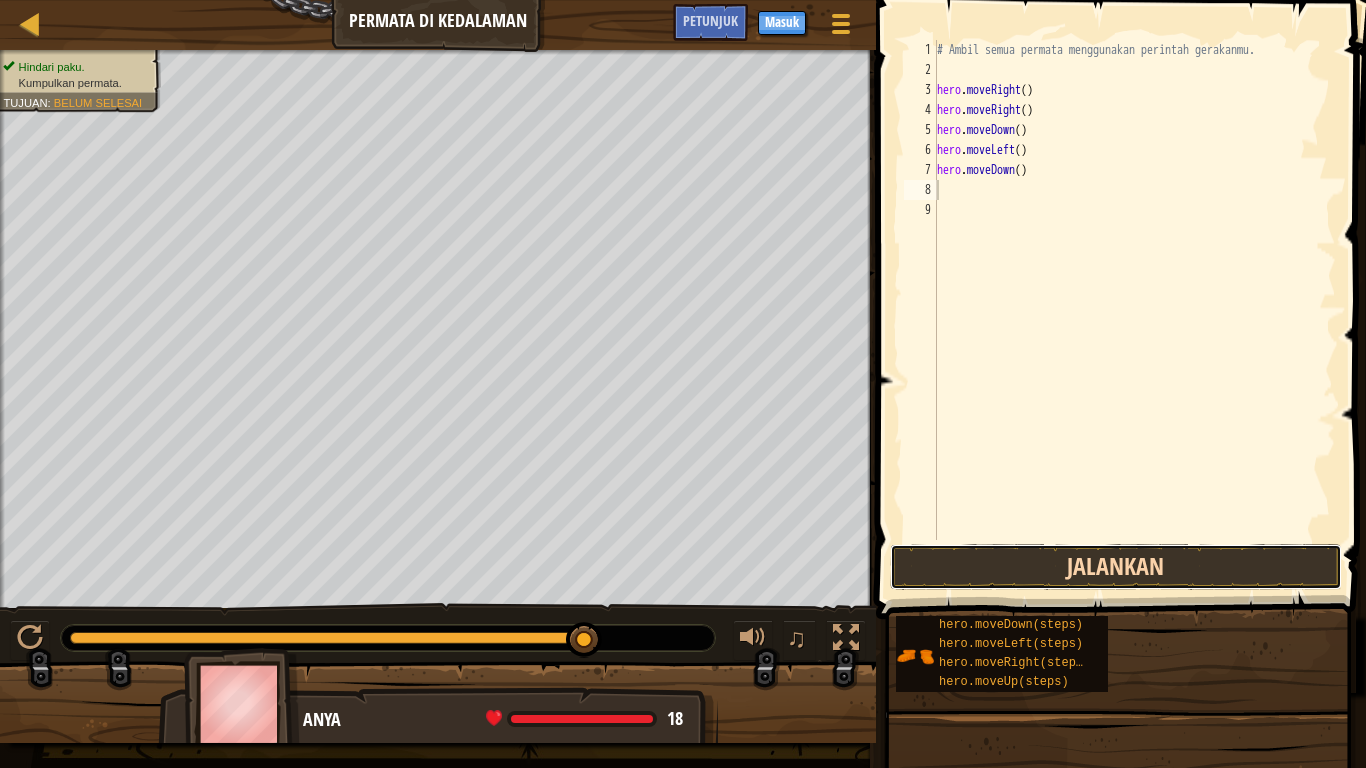 click on "Jalankan" at bounding box center (1116, 567) 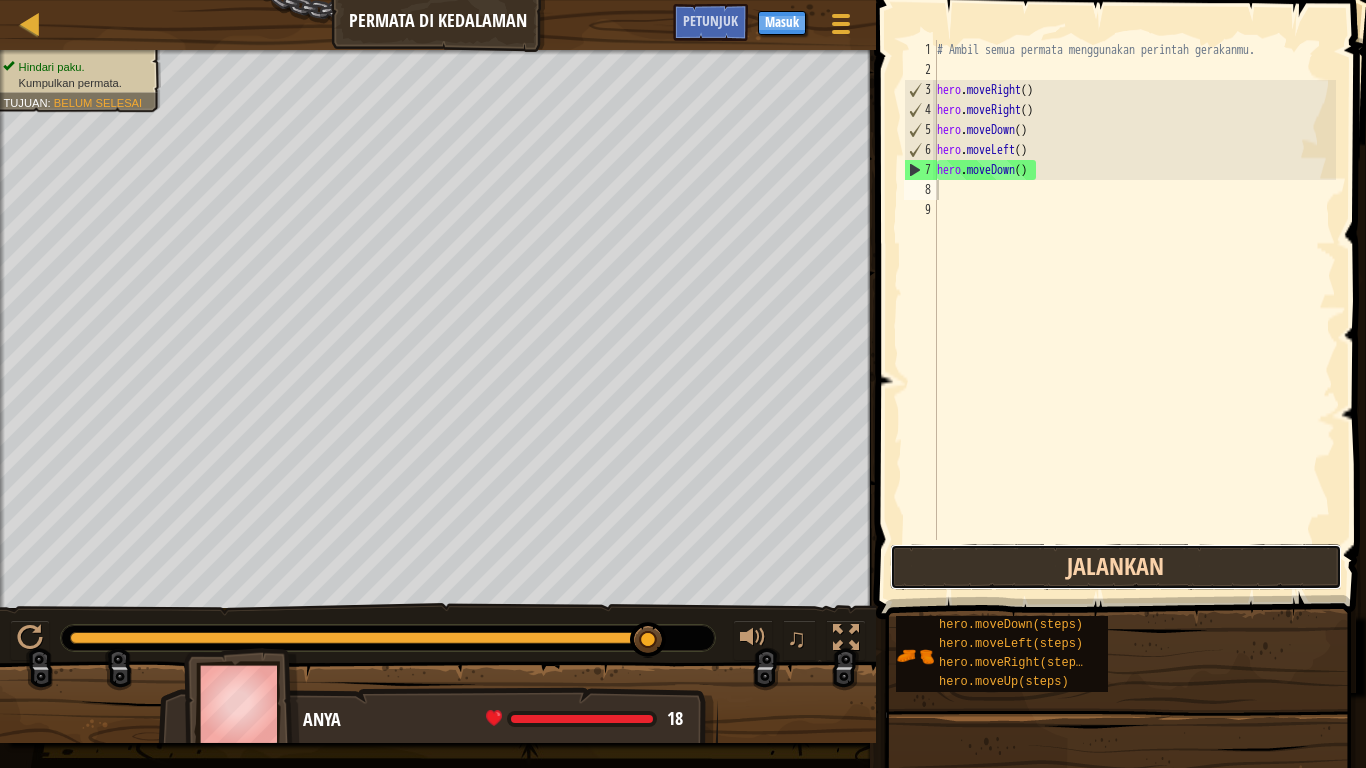 click on "Jalankan" at bounding box center (1116, 567) 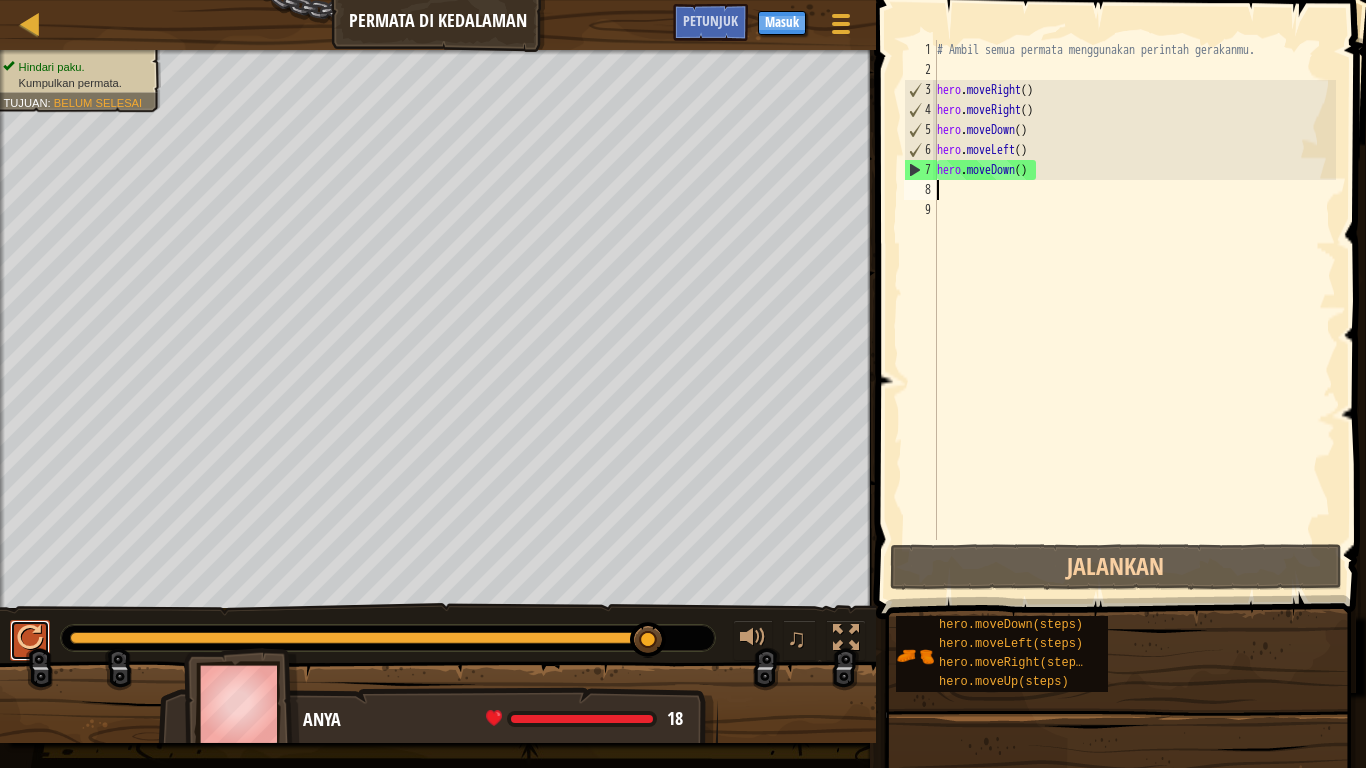 click at bounding box center (30, 638) 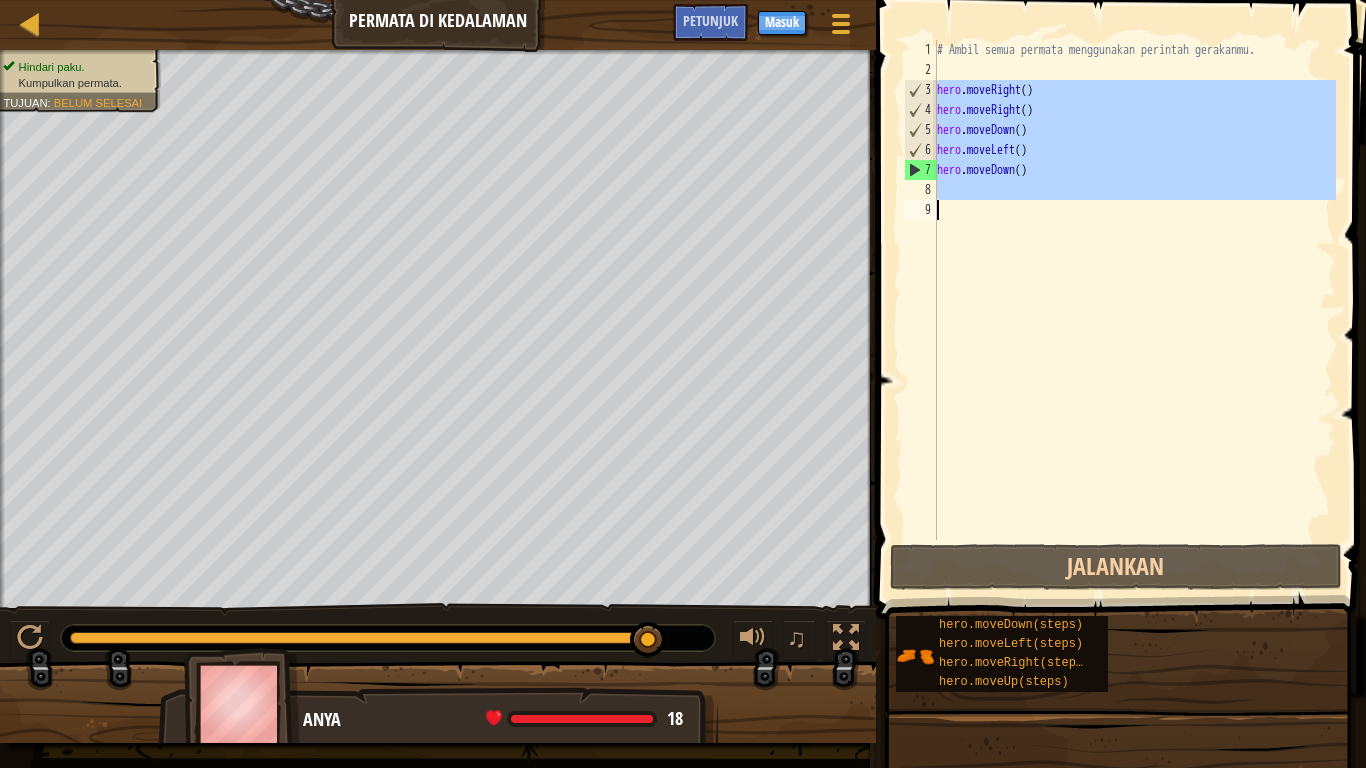drag, startPoint x: 937, startPoint y: 94, endPoint x: 1003, endPoint y: 204, distance: 128.28094 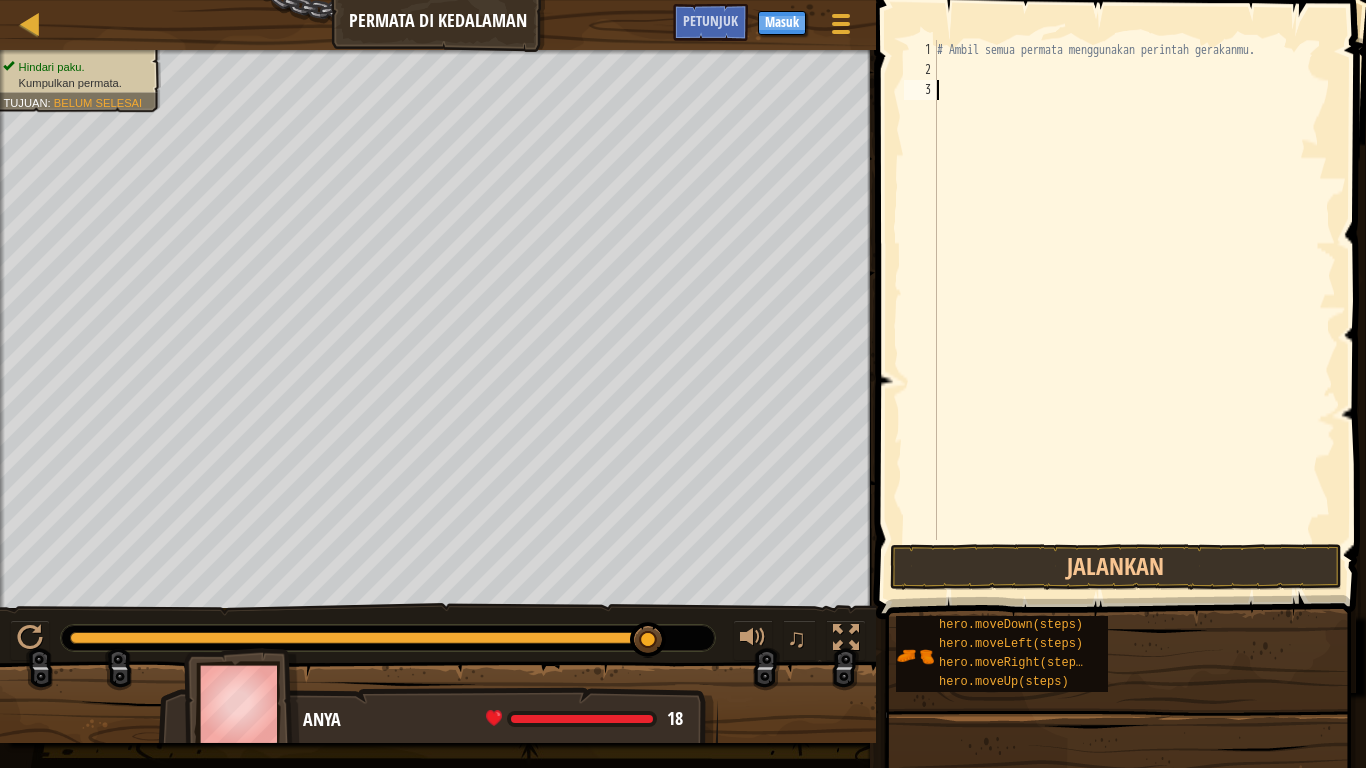 type on "h" 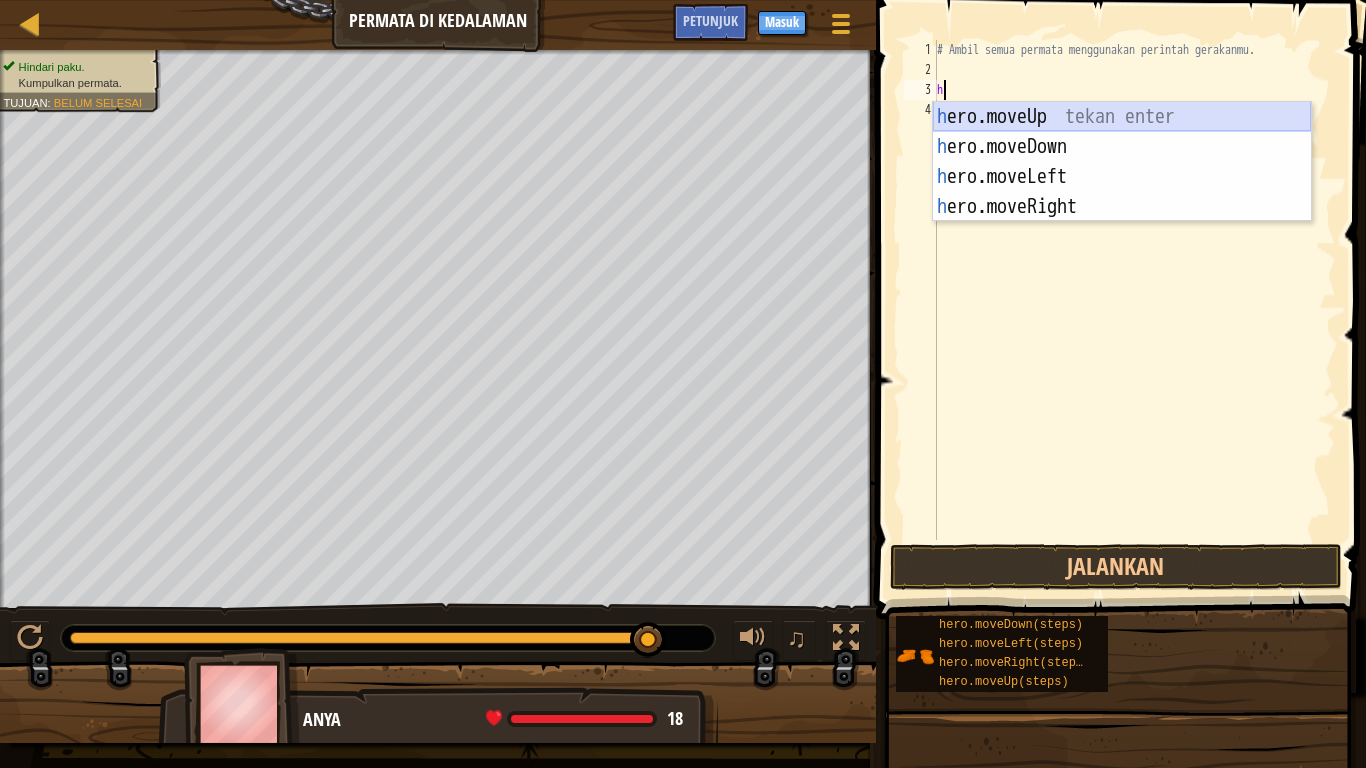 click on "h ero.moveUp tekan enter h ero.moveDown tekan enter h ero.moveLeft tekan enter h ero.moveRight tekan enter" at bounding box center [1122, 192] 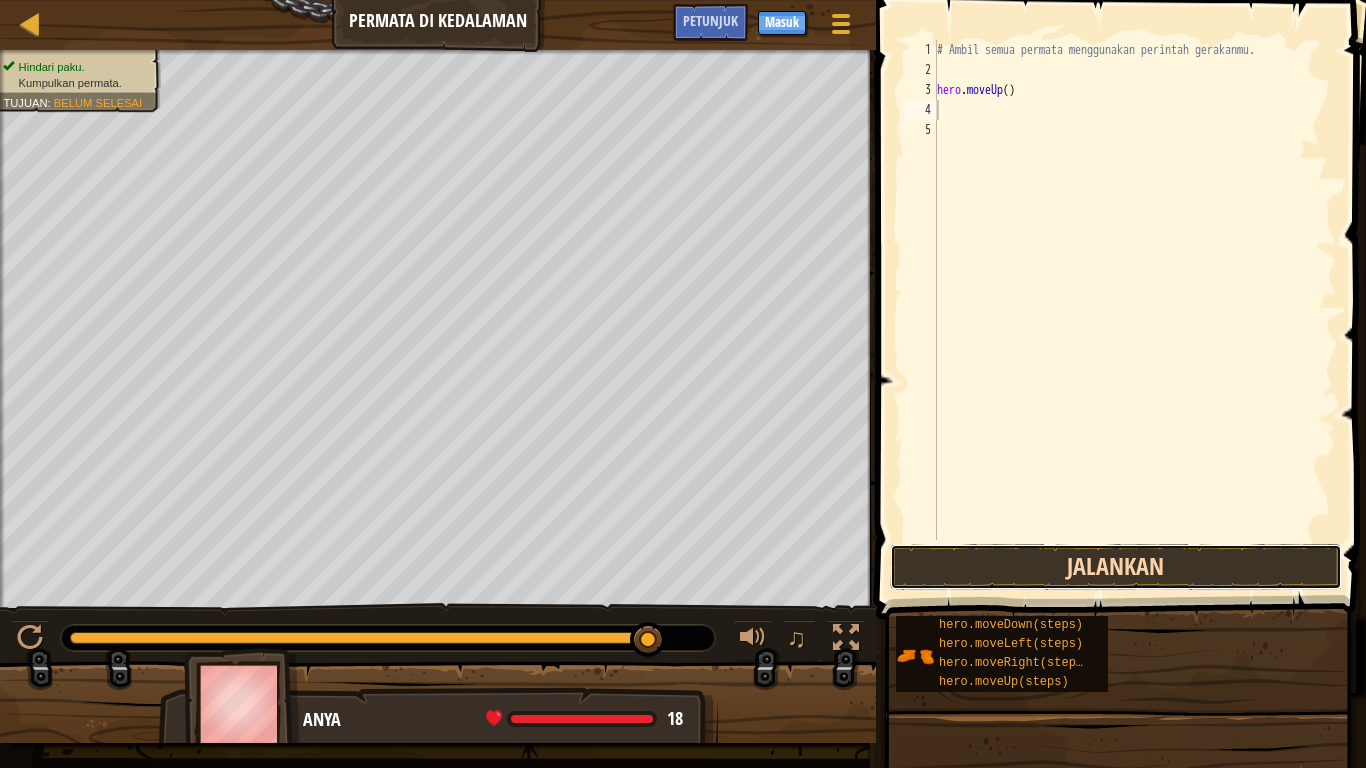 click on "Jalankan" at bounding box center [1116, 567] 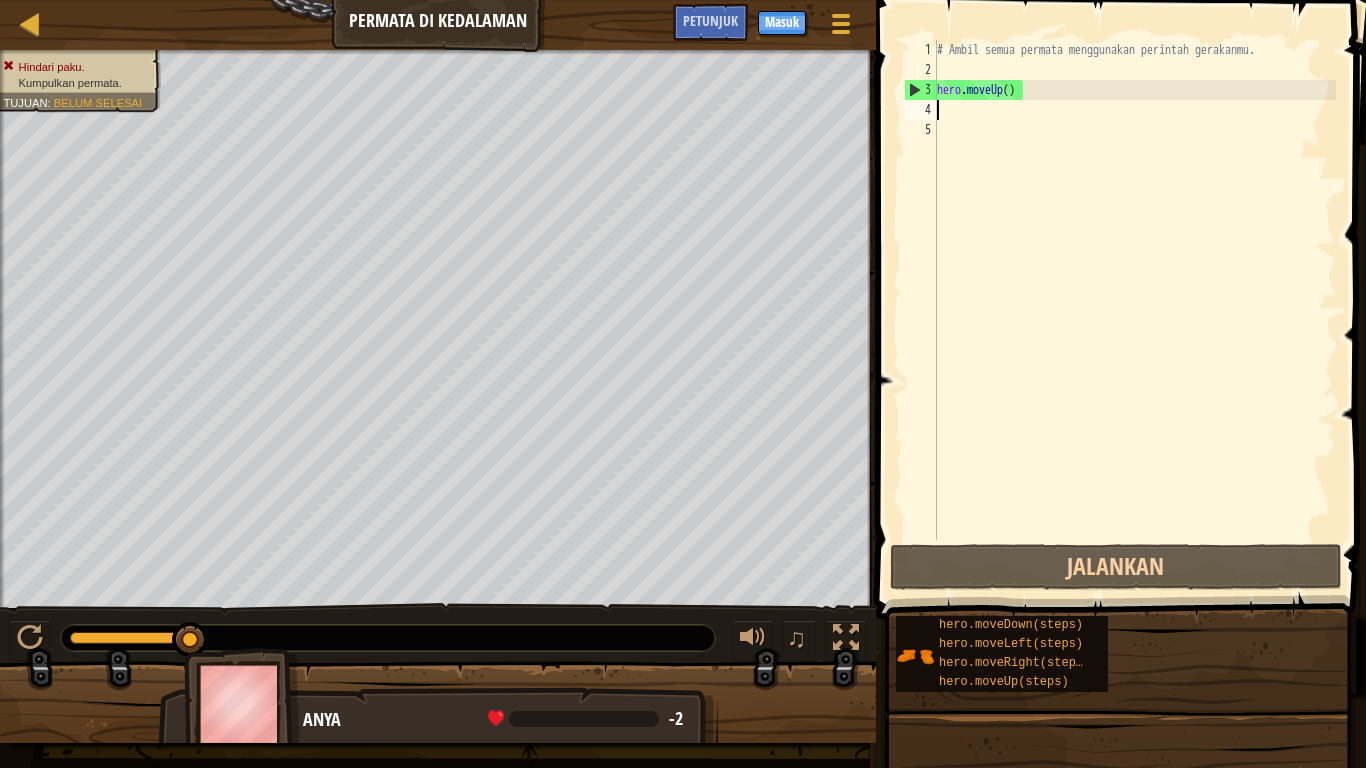 type on "h" 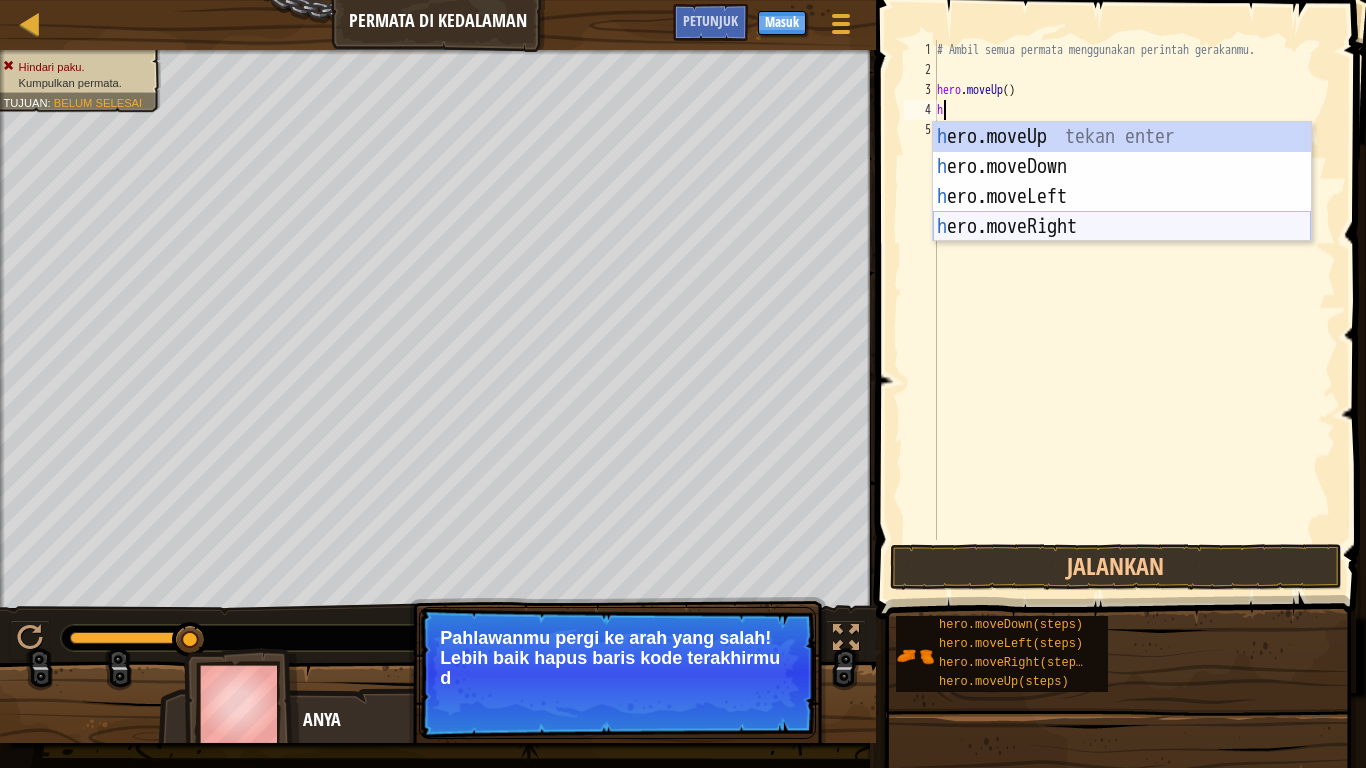 click on "h ero.moveUp tekan enter h ero.moveDown tekan enter h ero.moveLeft tekan enter h ero.moveRight tekan enter" at bounding box center (1122, 212) 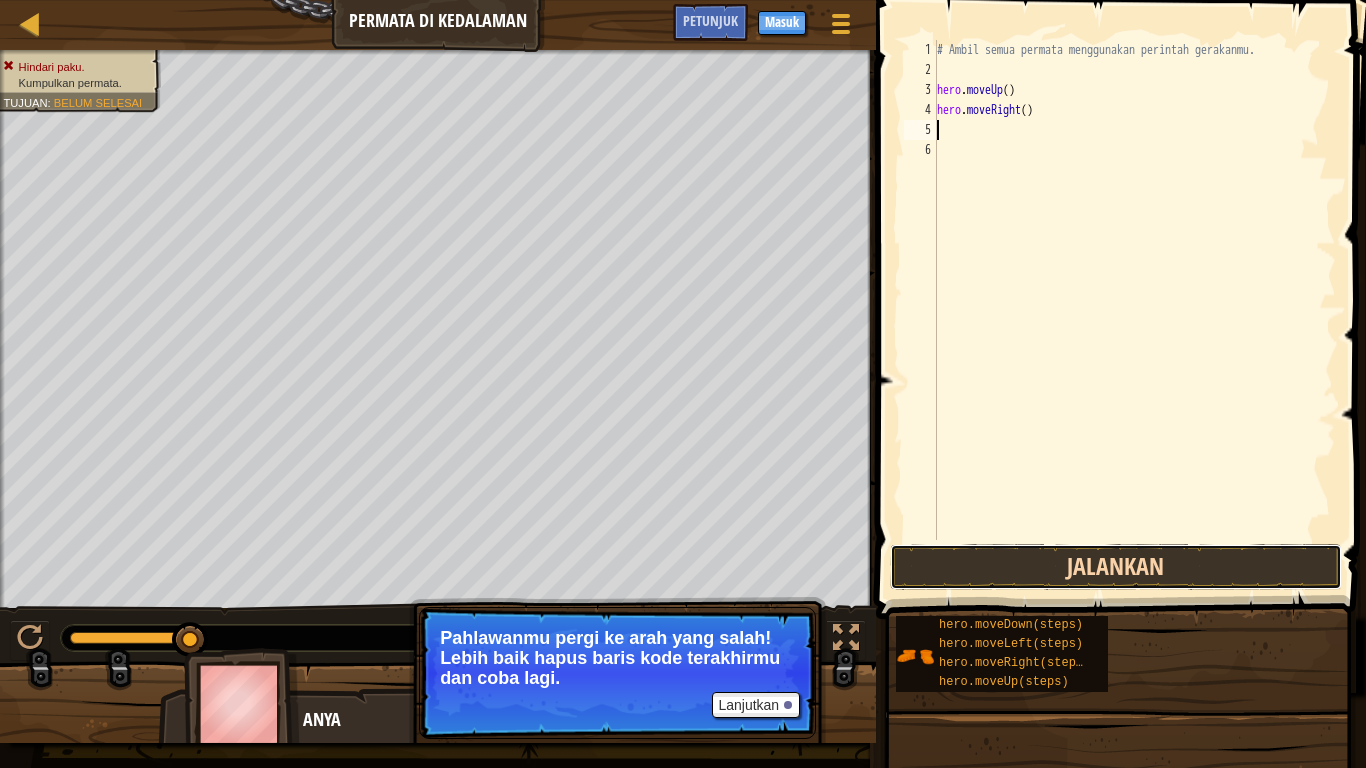 click on "Jalankan" at bounding box center [1116, 567] 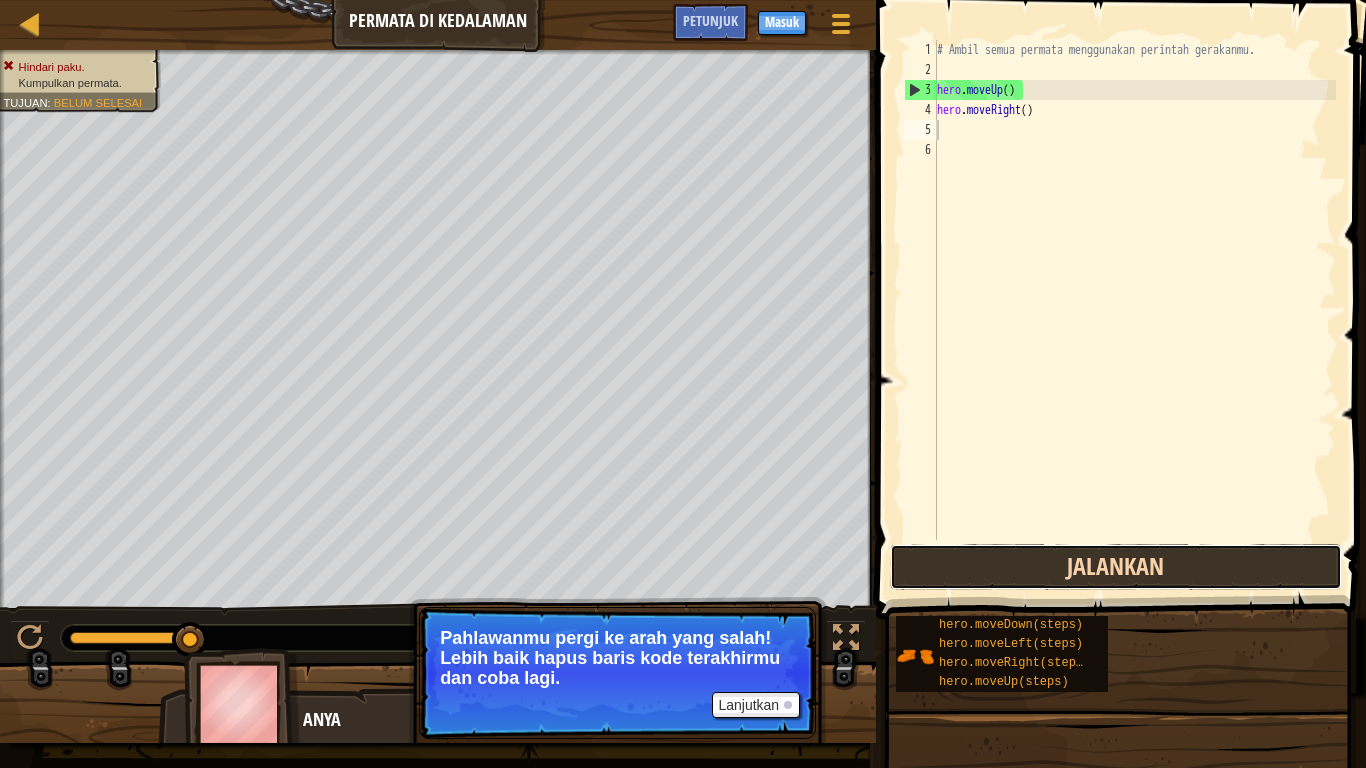 click on "Jalankan" at bounding box center (1116, 567) 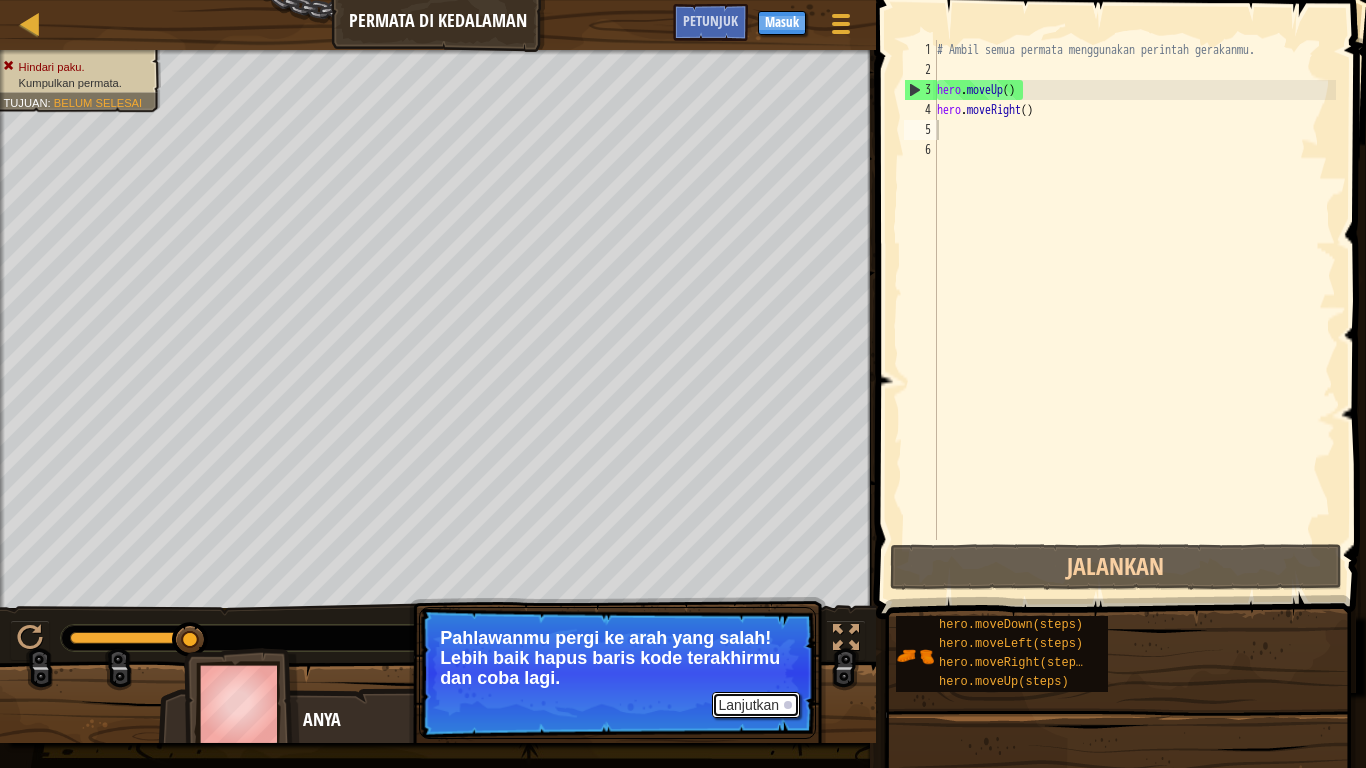 click on "Lanjutkan" at bounding box center (756, 705) 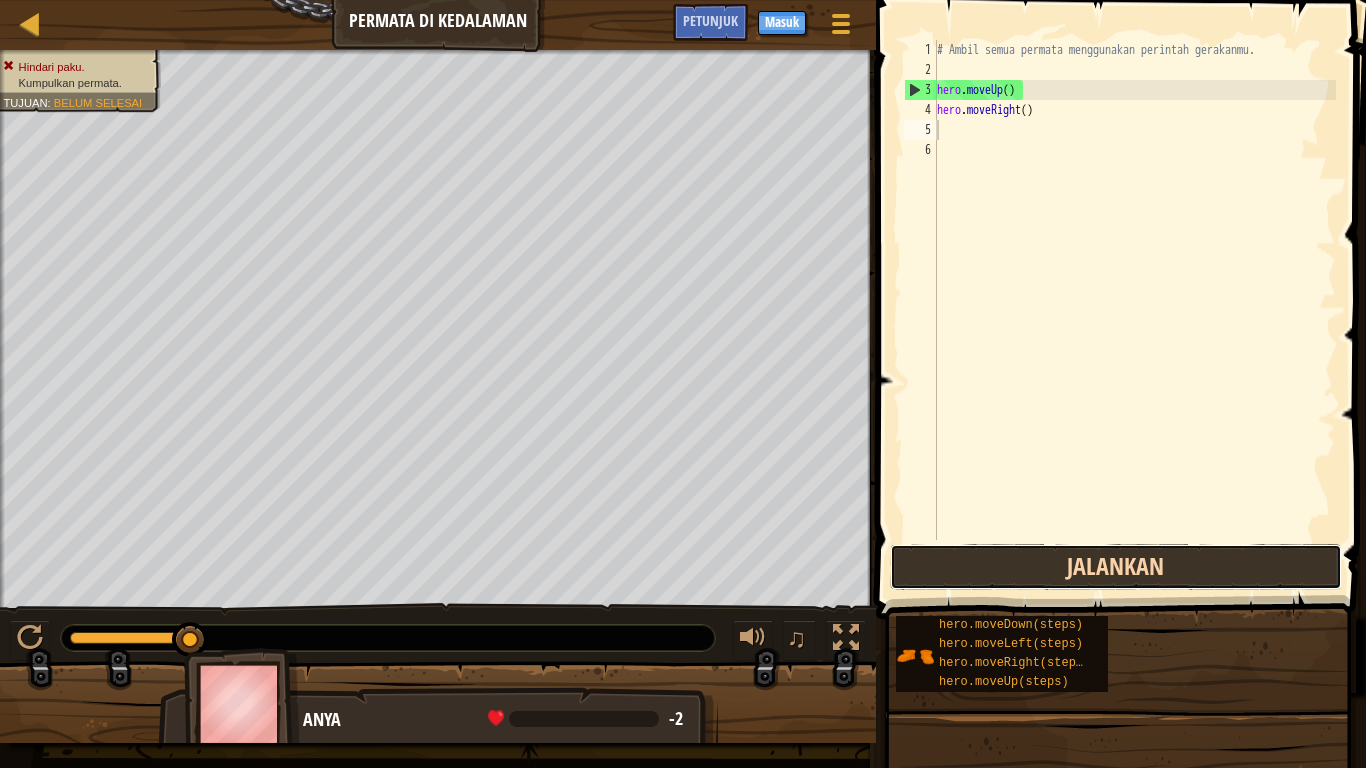 click on "Jalankan" at bounding box center [1116, 567] 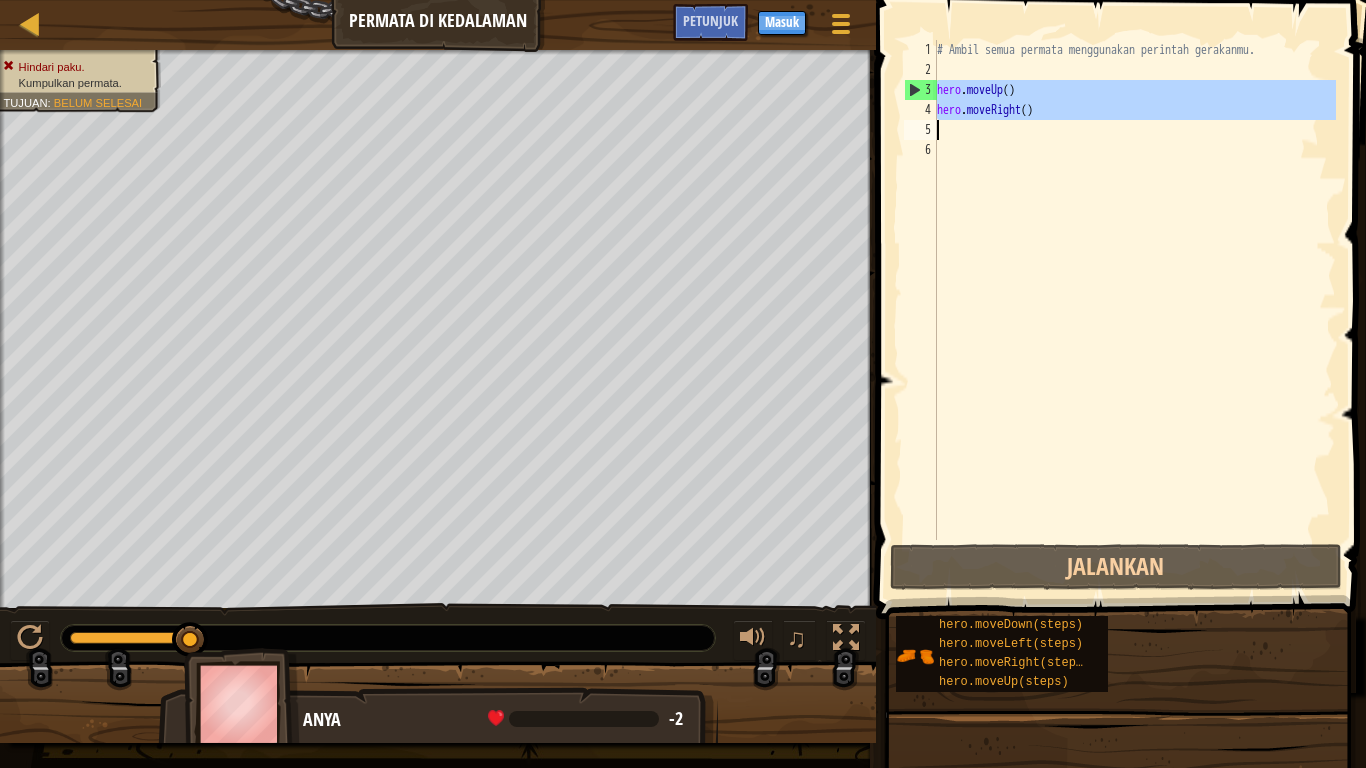drag, startPoint x: 937, startPoint y: 90, endPoint x: 1056, endPoint y: 146, distance: 131.51807 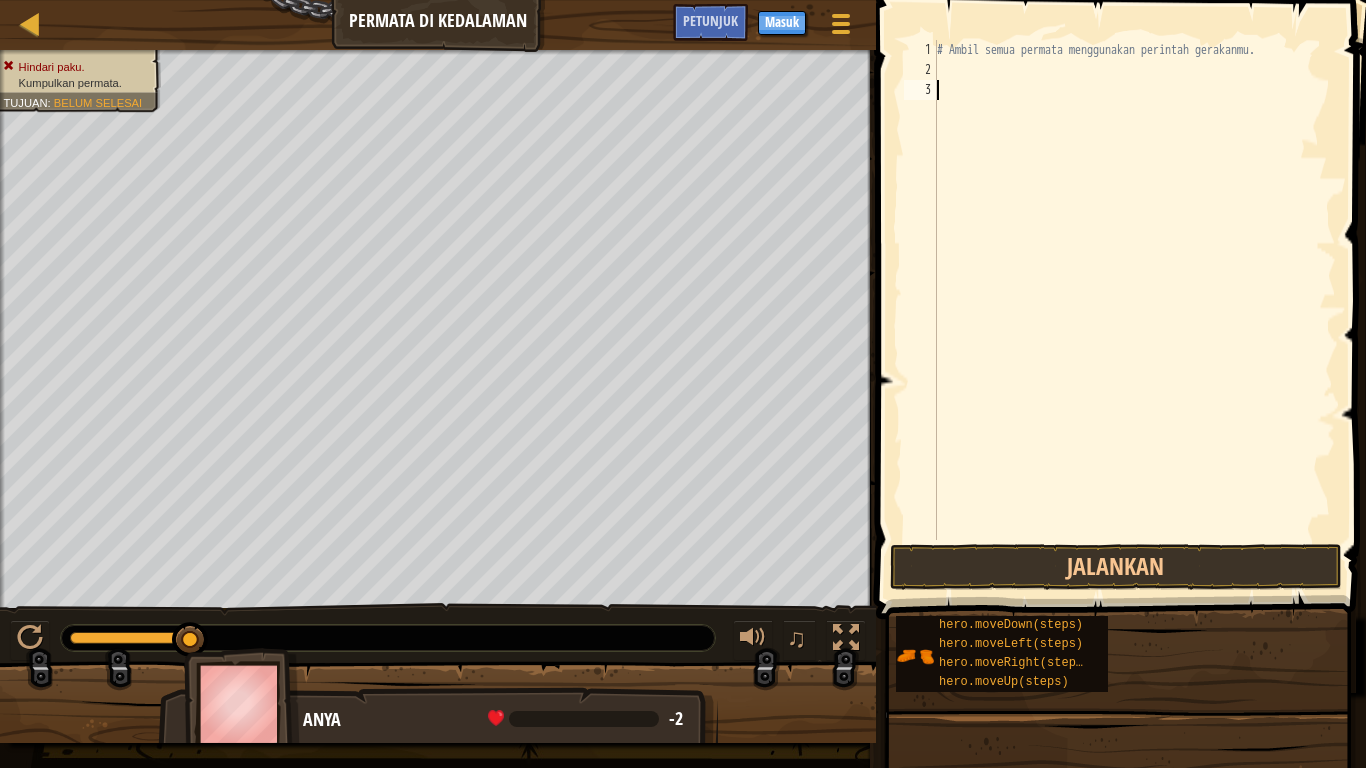 type on "h" 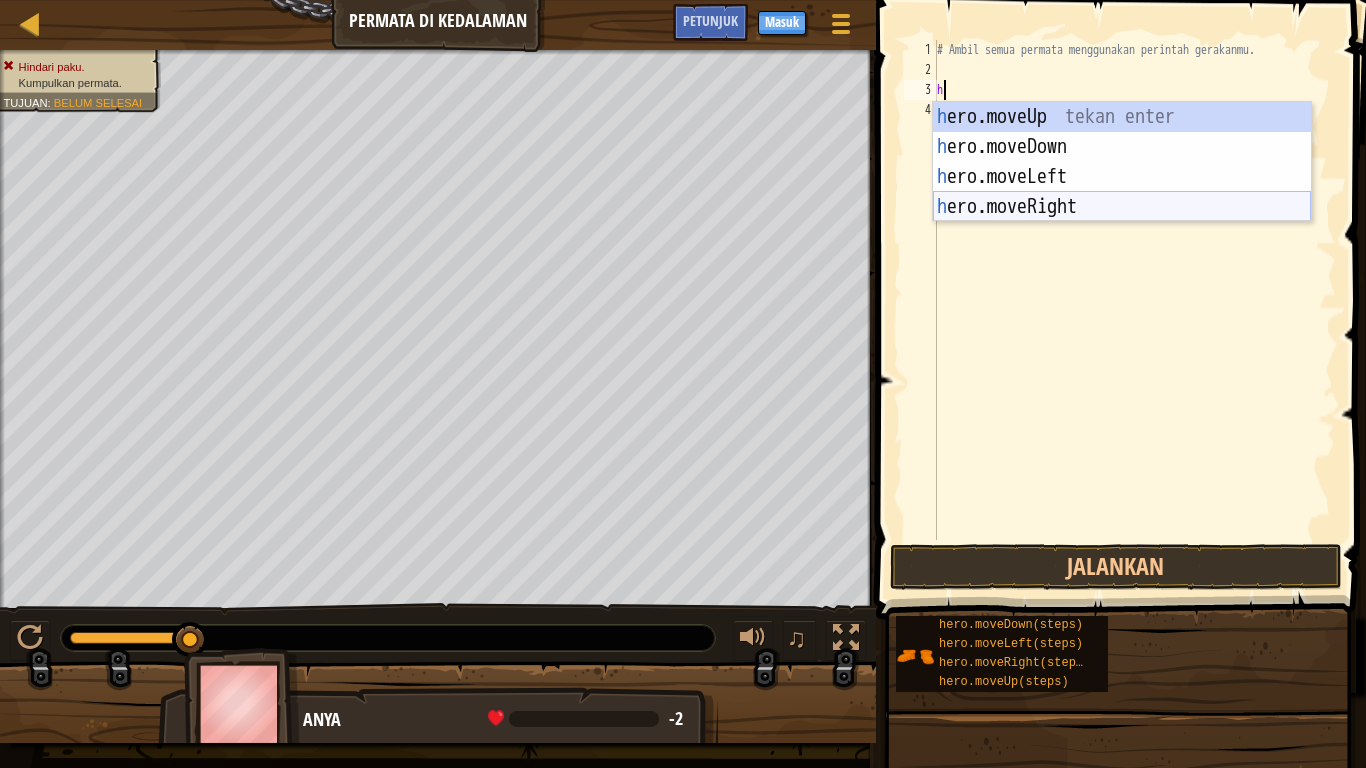 click on "h ero.moveUp tekan enter h ero.moveDown tekan enter h ero.moveLeft tekan enter h ero.moveRight tekan enter" at bounding box center (1122, 192) 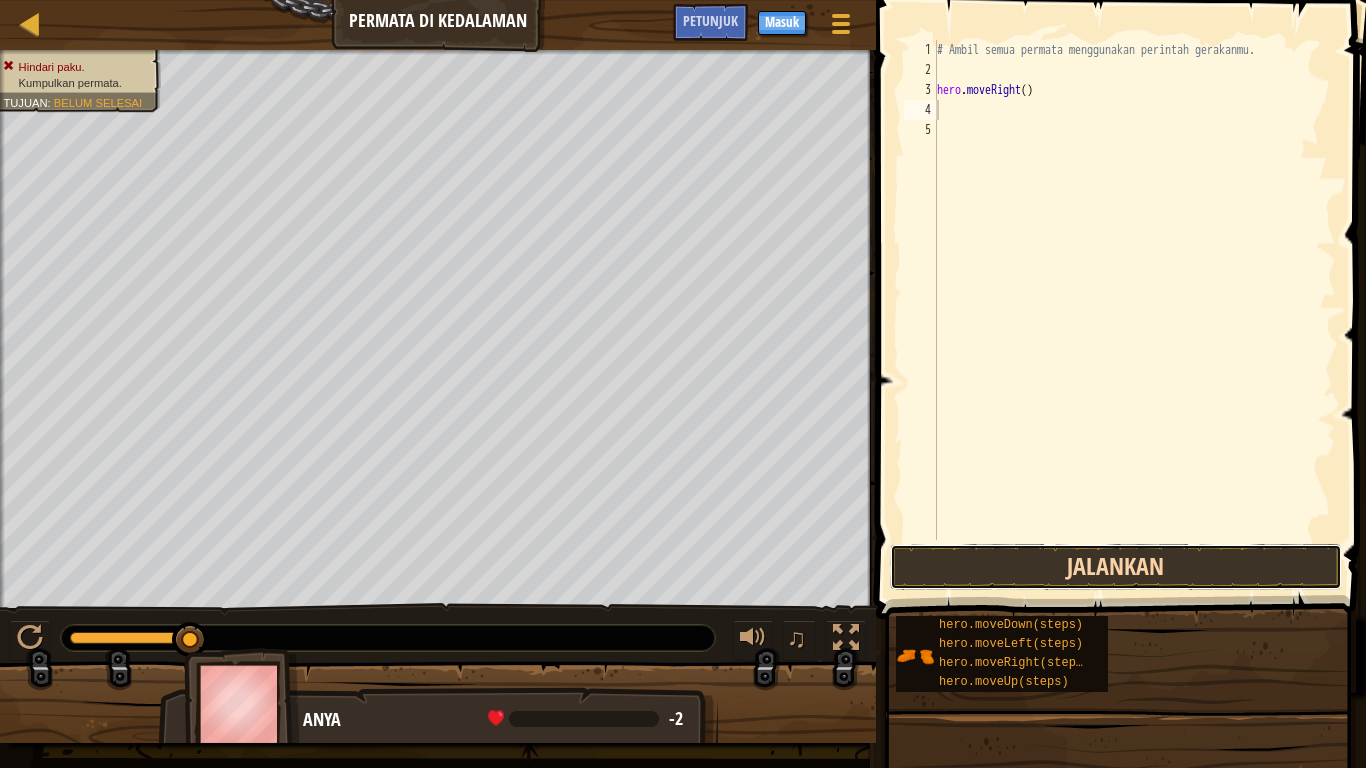click on "Jalankan" at bounding box center (1116, 567) 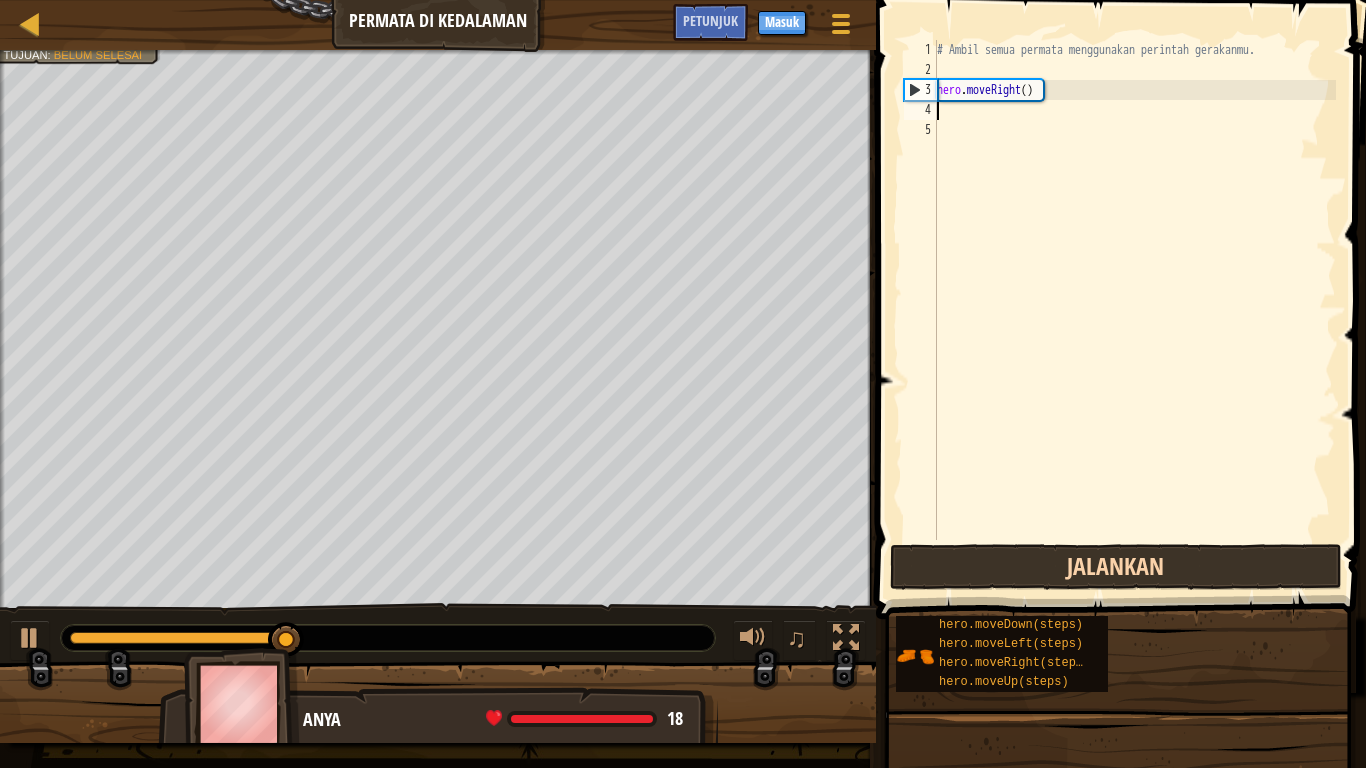 type on "h" 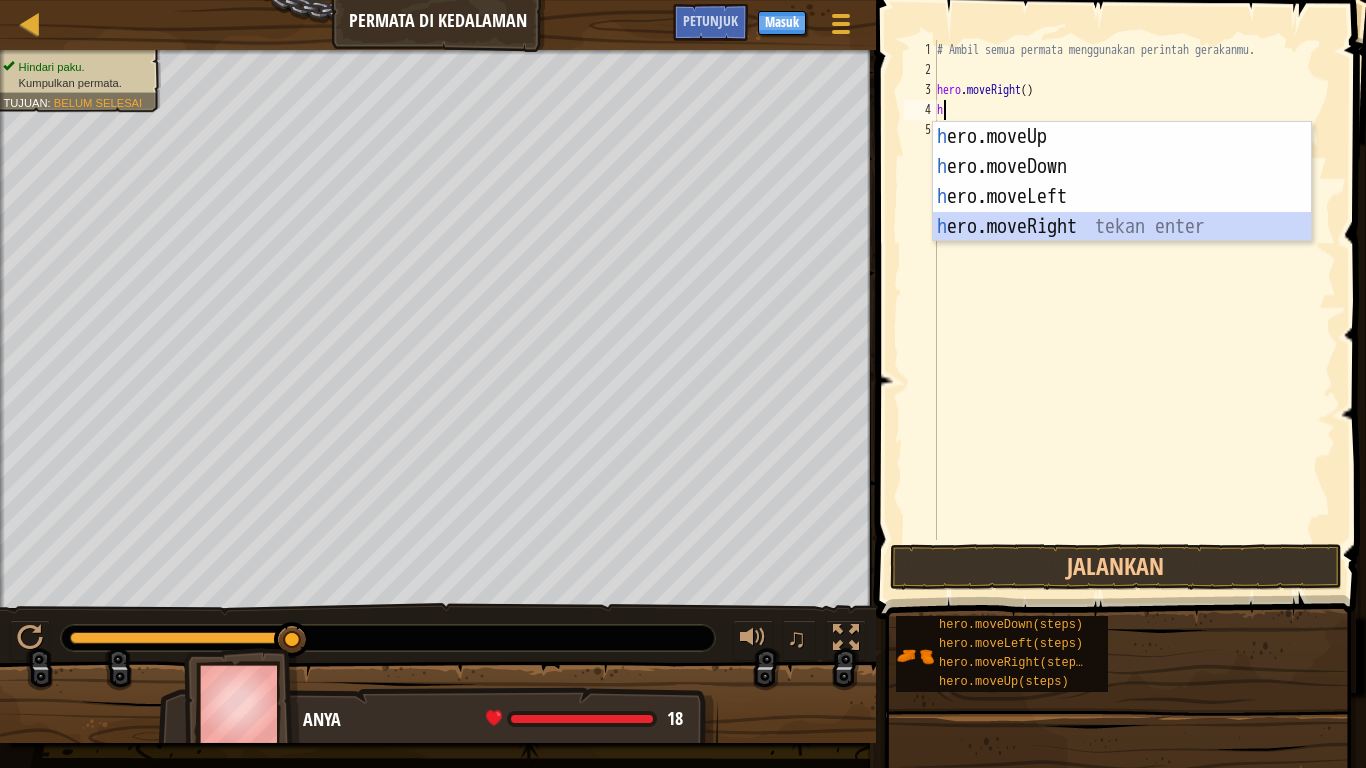 click on "h ero.moveUp tekan enter h ero.moveDown tekan enter h ero.moveLeft tekan enter h ero.moveRight tekan enter" at bounding box center [1122, 212] 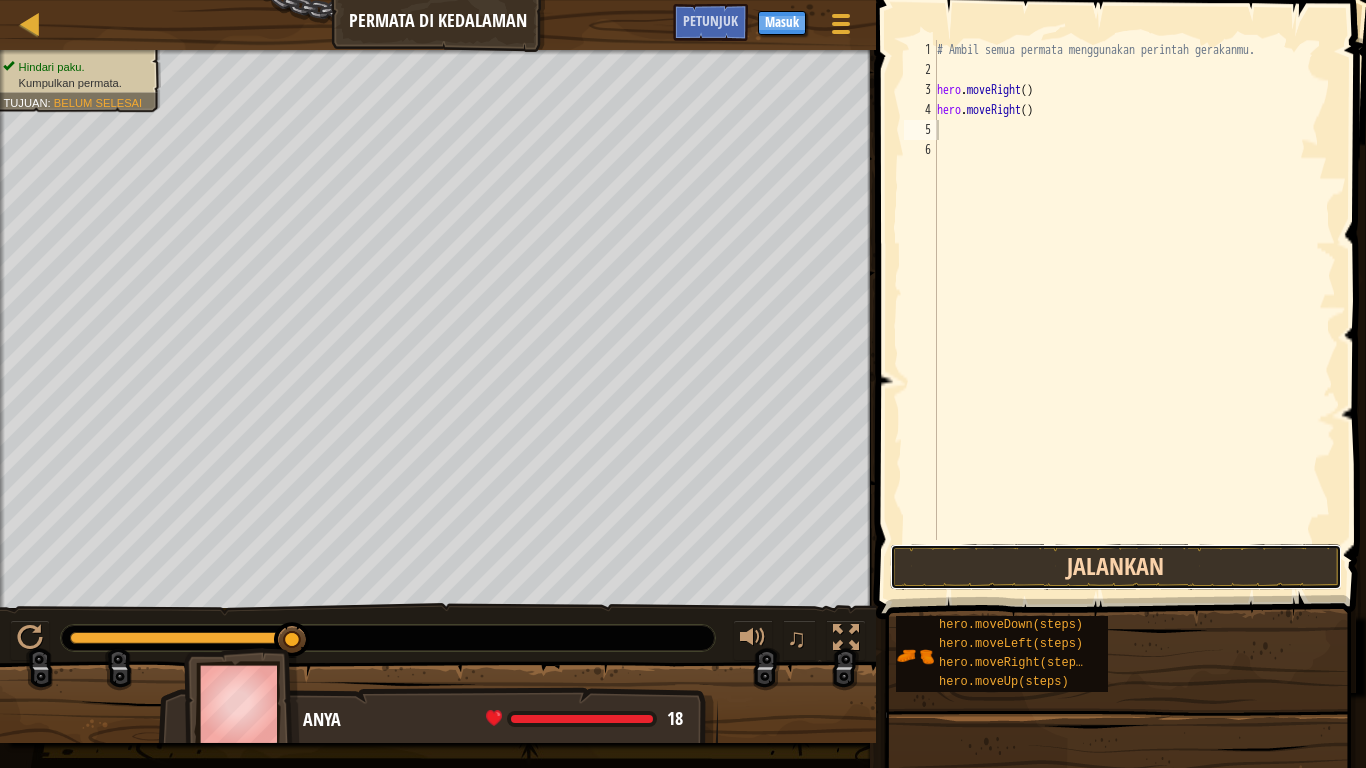 click on "Jalankan" at bounding box center [1116, 567] 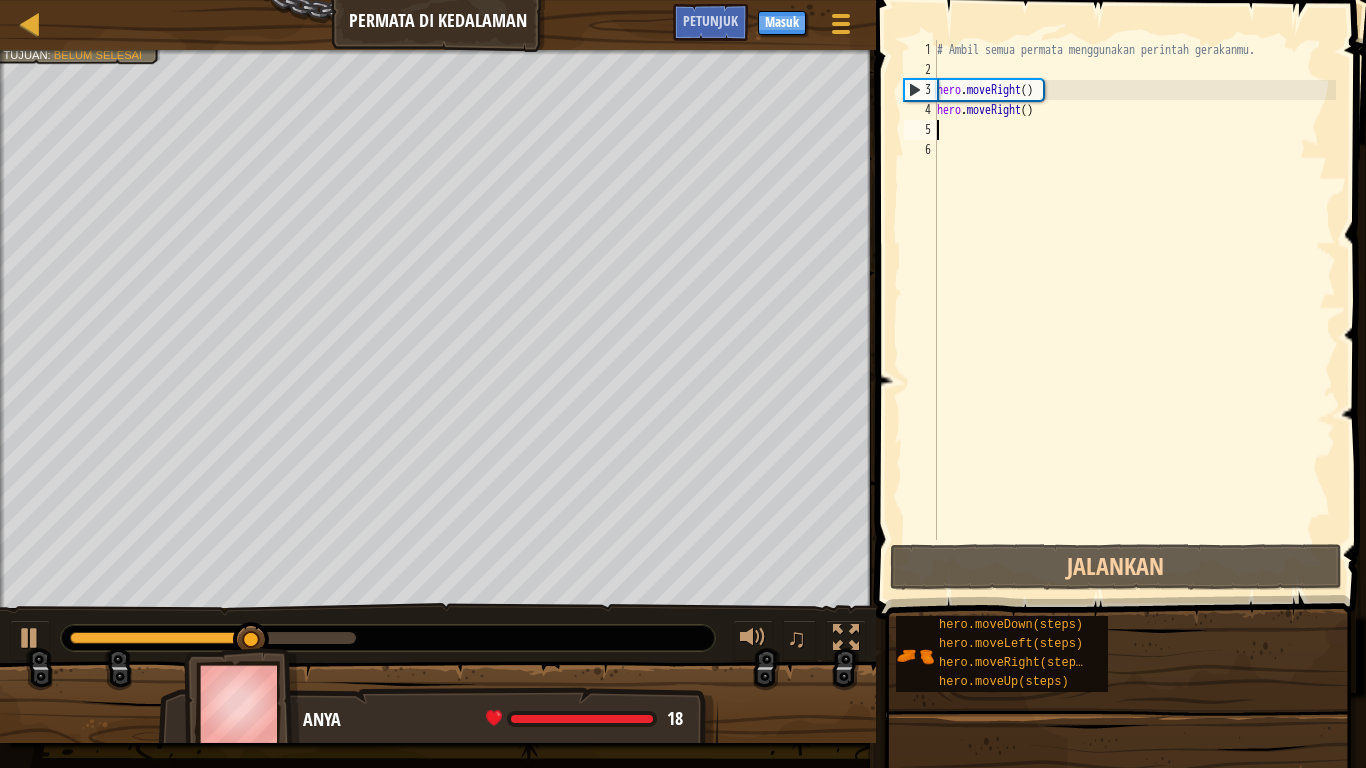 type on "h" 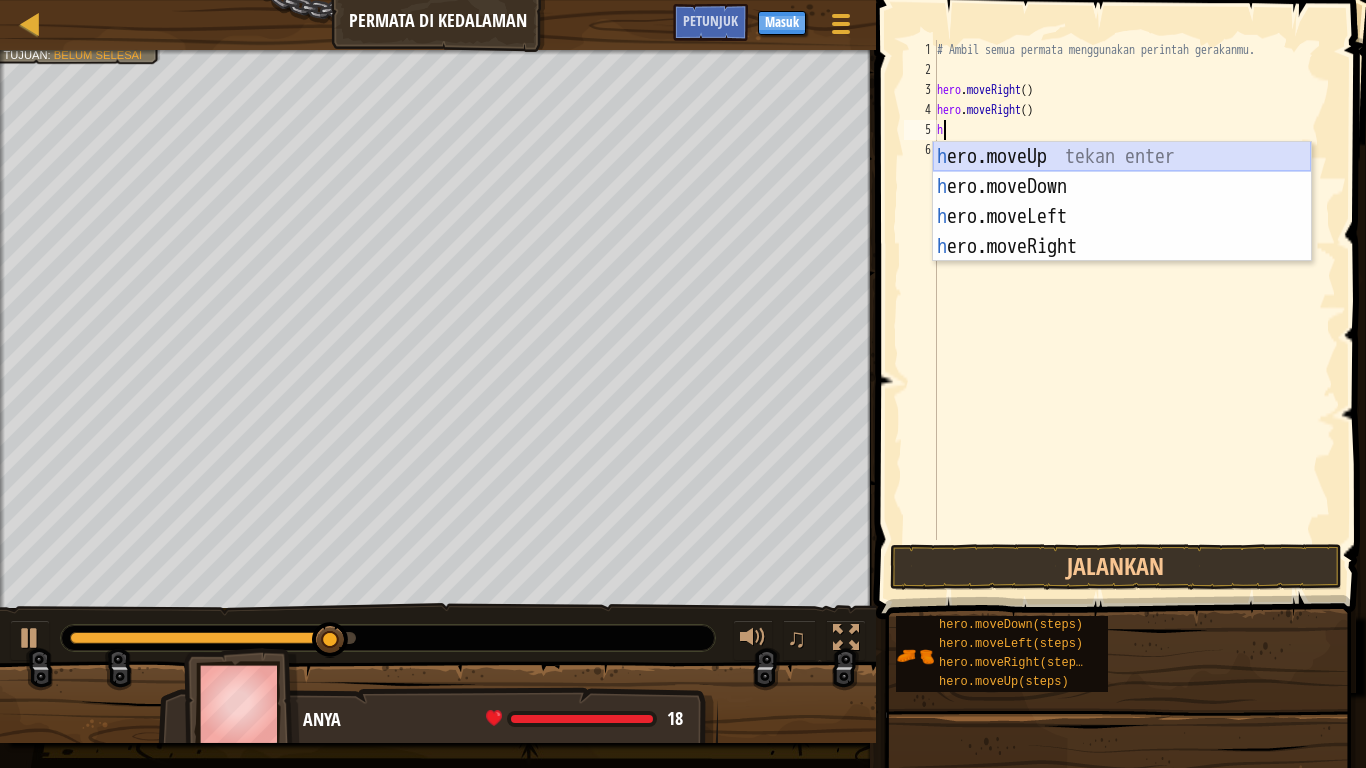 click on "h ero.moveUp tekan enter h ero.moveDown tekan enter h ero.moveLeft tekan enter h ero.moveRight tekan enter" at bounding box center [1122, 232] 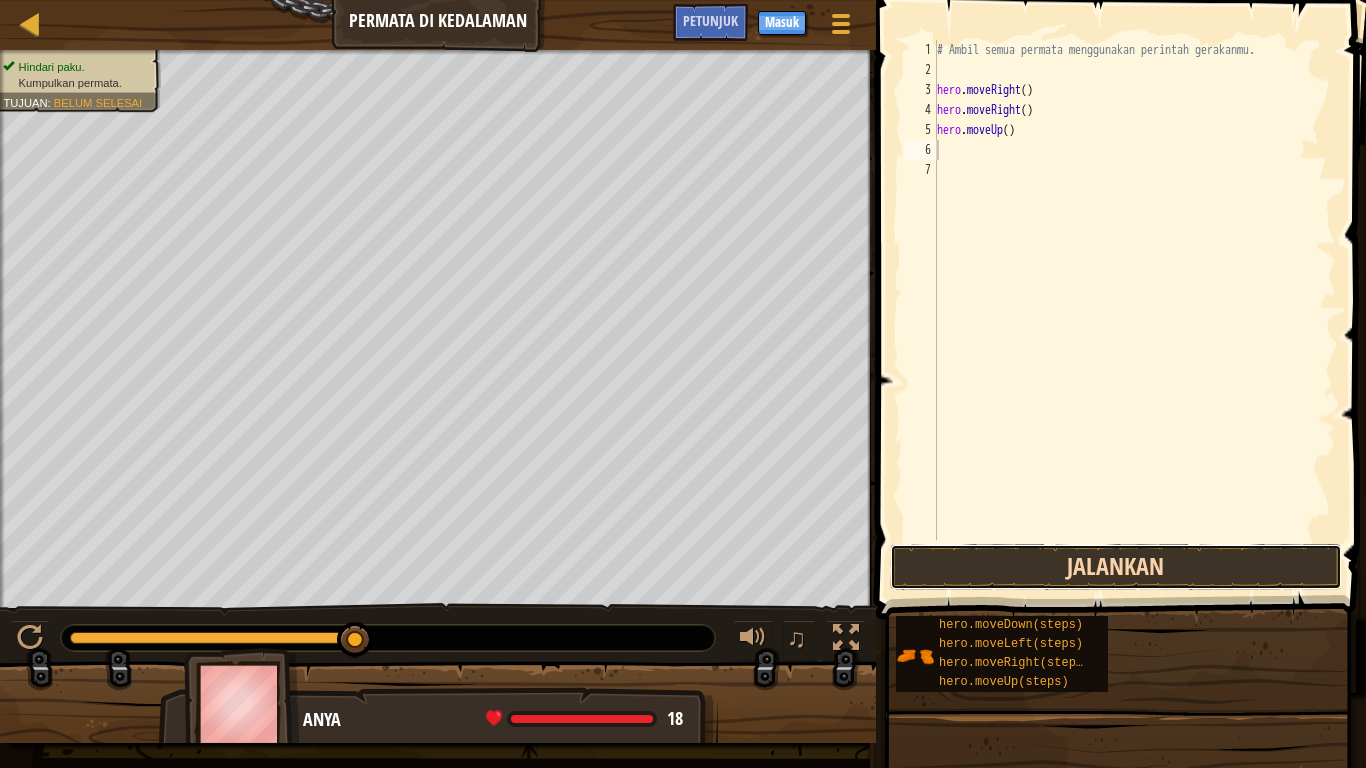 click on "Jalankan" at bounding box center (1116, 567) 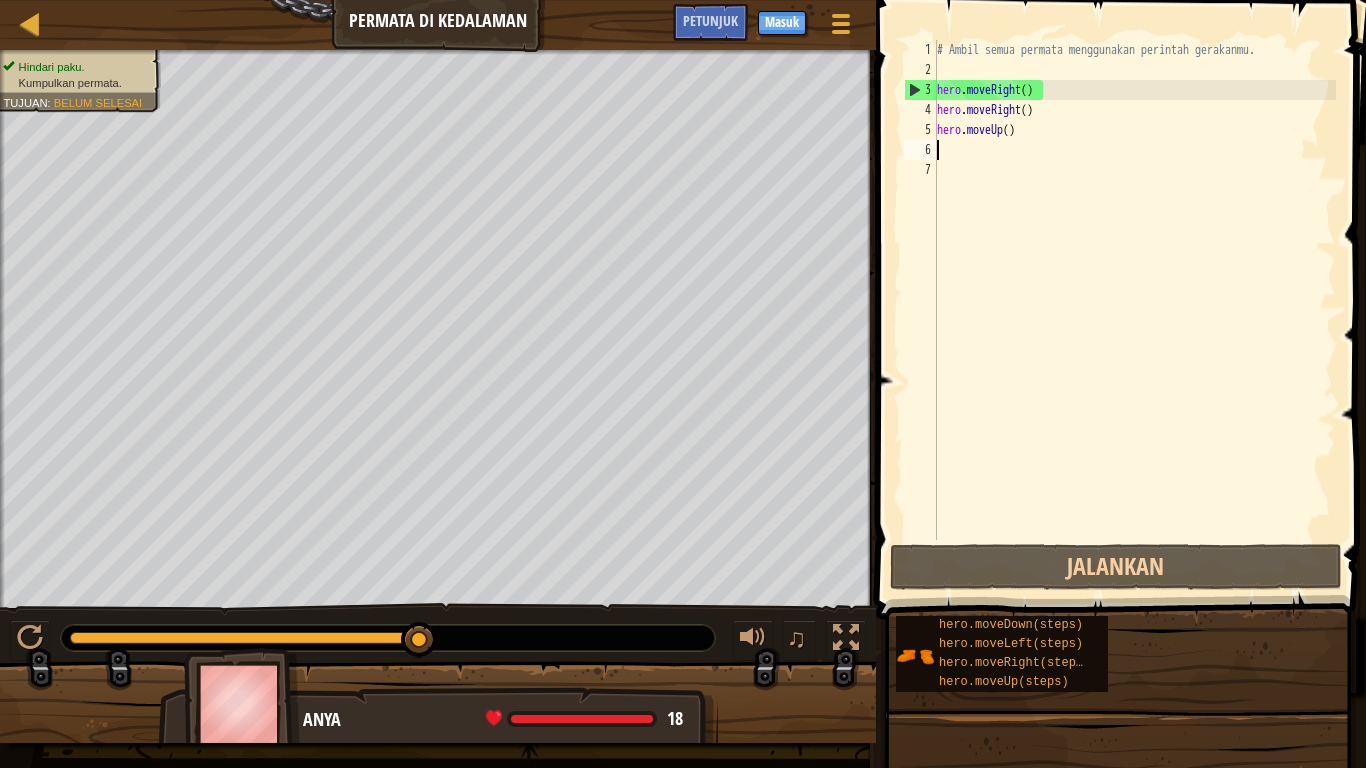 type on "h" 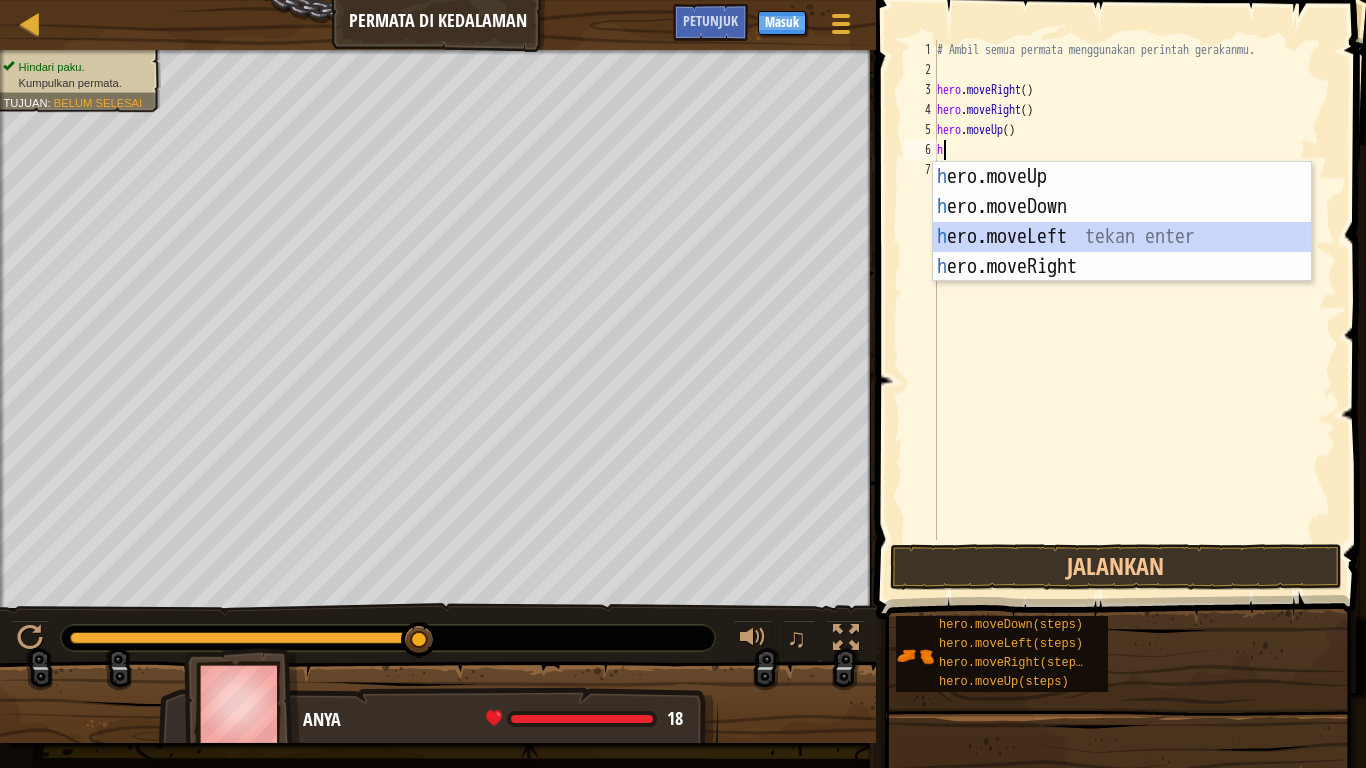 click on "h ero.moveUp tekan enter h ero.moveDown tekan enter h ero.moveLeft tekan enter h ero.moveRight tekan enter" at bounding box center (1122, 252) 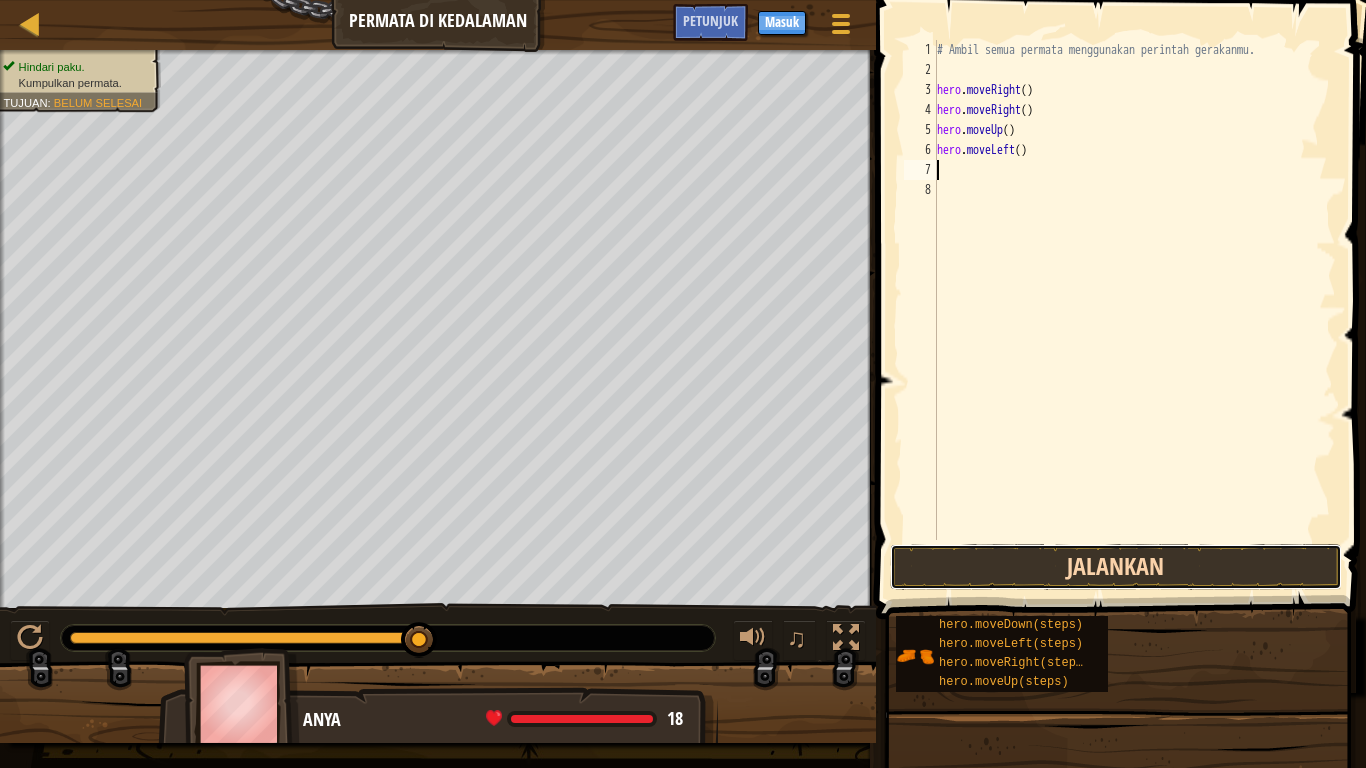 click on "Jalankan" at bounding box center [1116, 567] 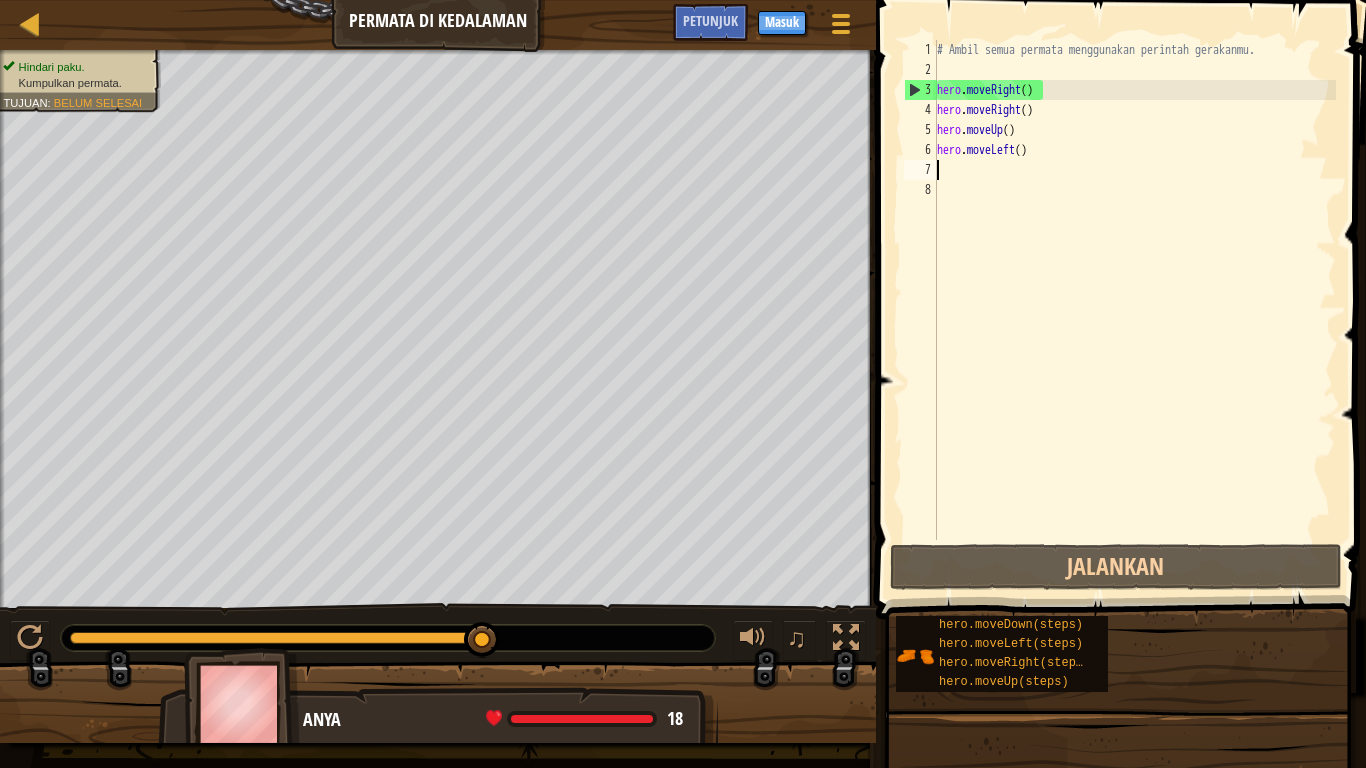 type on "h" 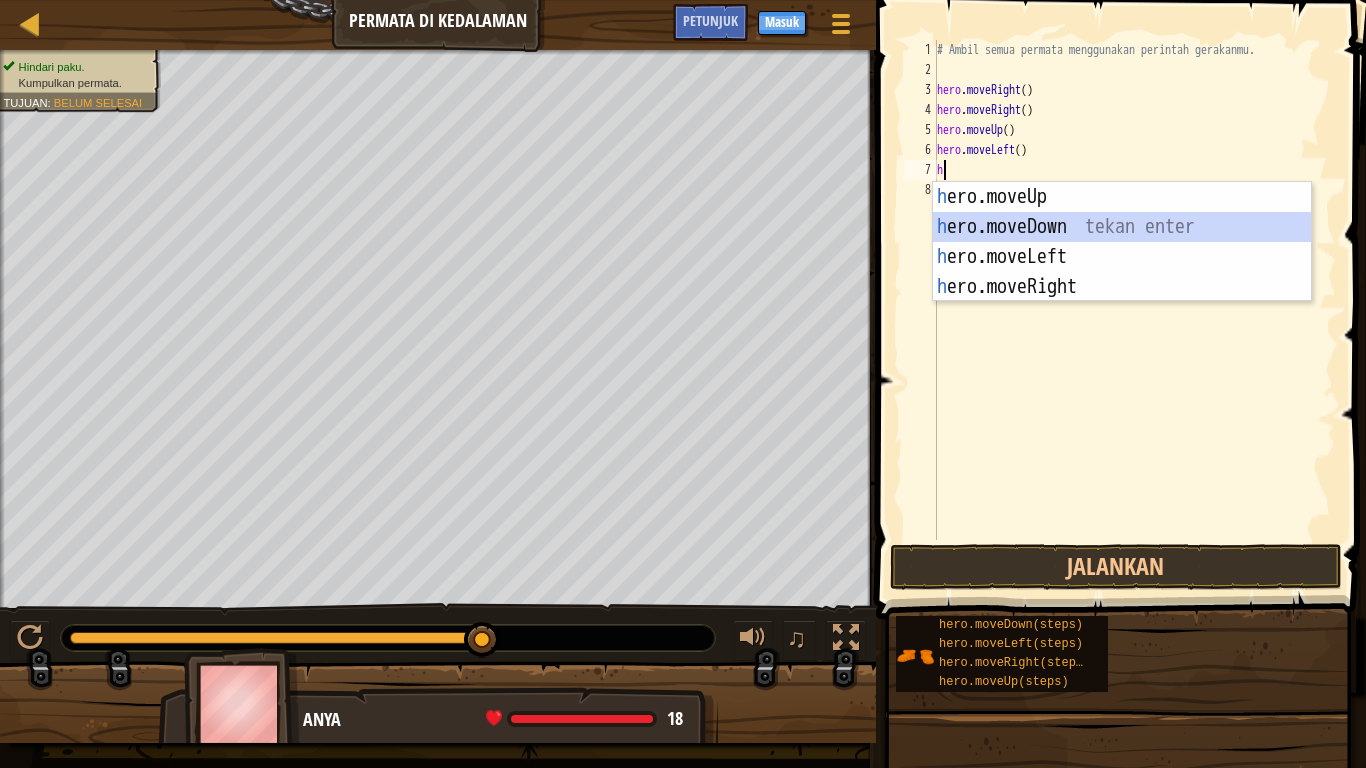 click on "h ero.moveUp tekan enter h ero.moveDown tekan enter h ero.moveLeft tekan enter h ero.moveRight tekan enter" at bounding box center [1122, 272] 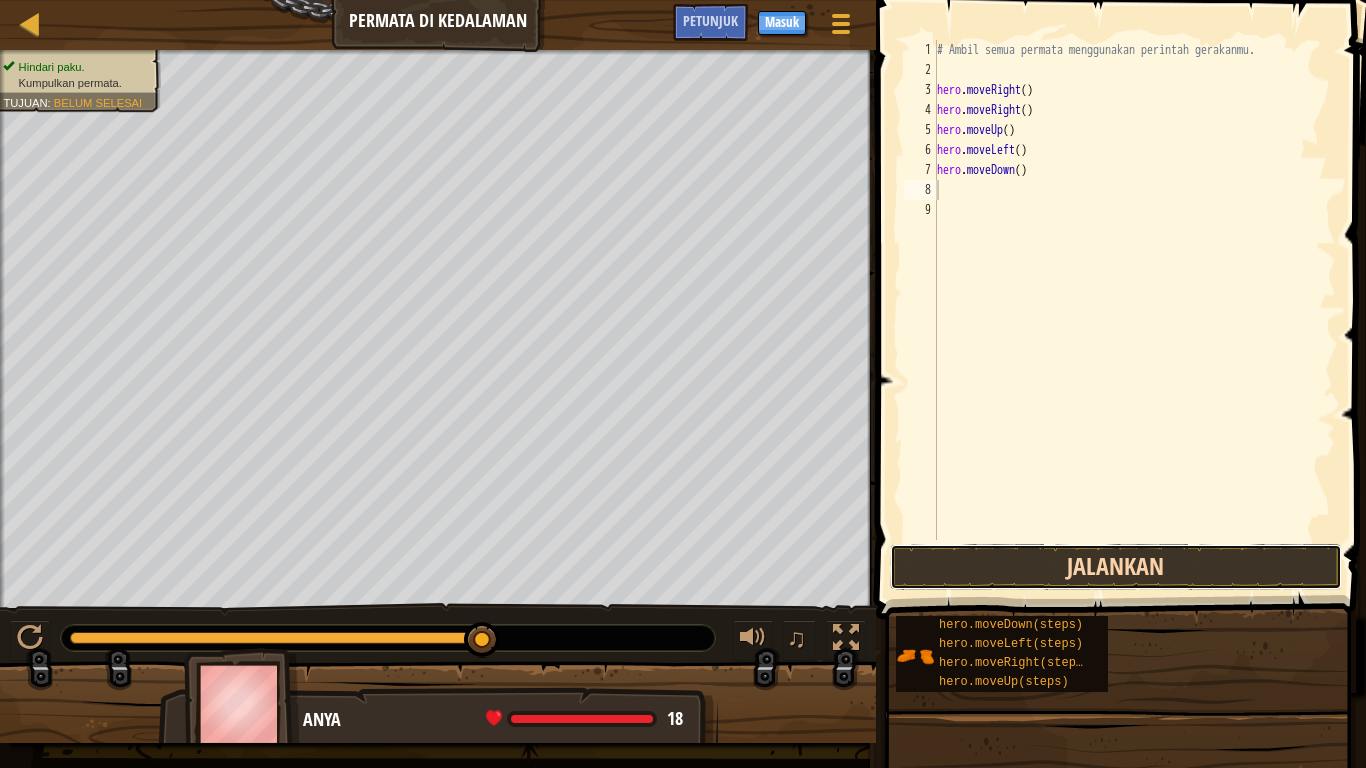 click on "Jalankan" at bounding box center (1116, 567) 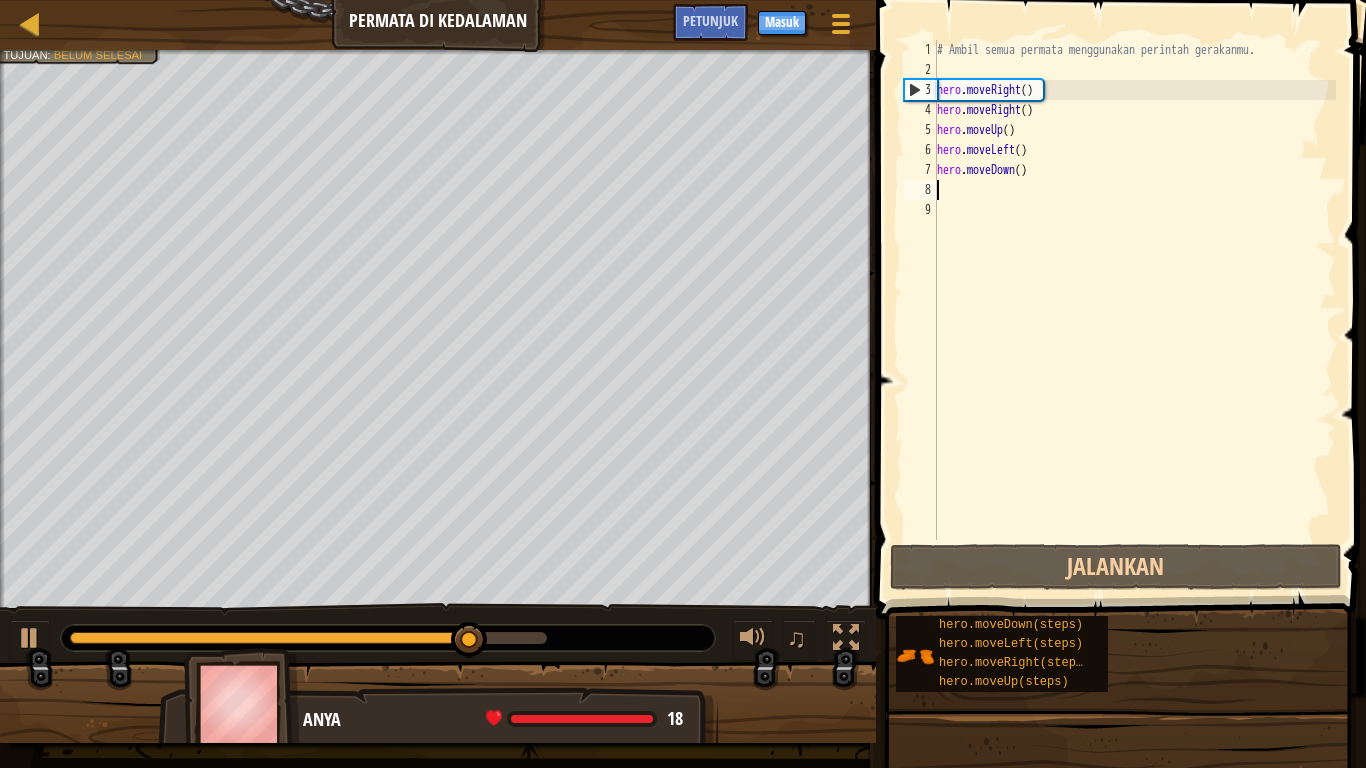 type on "h" 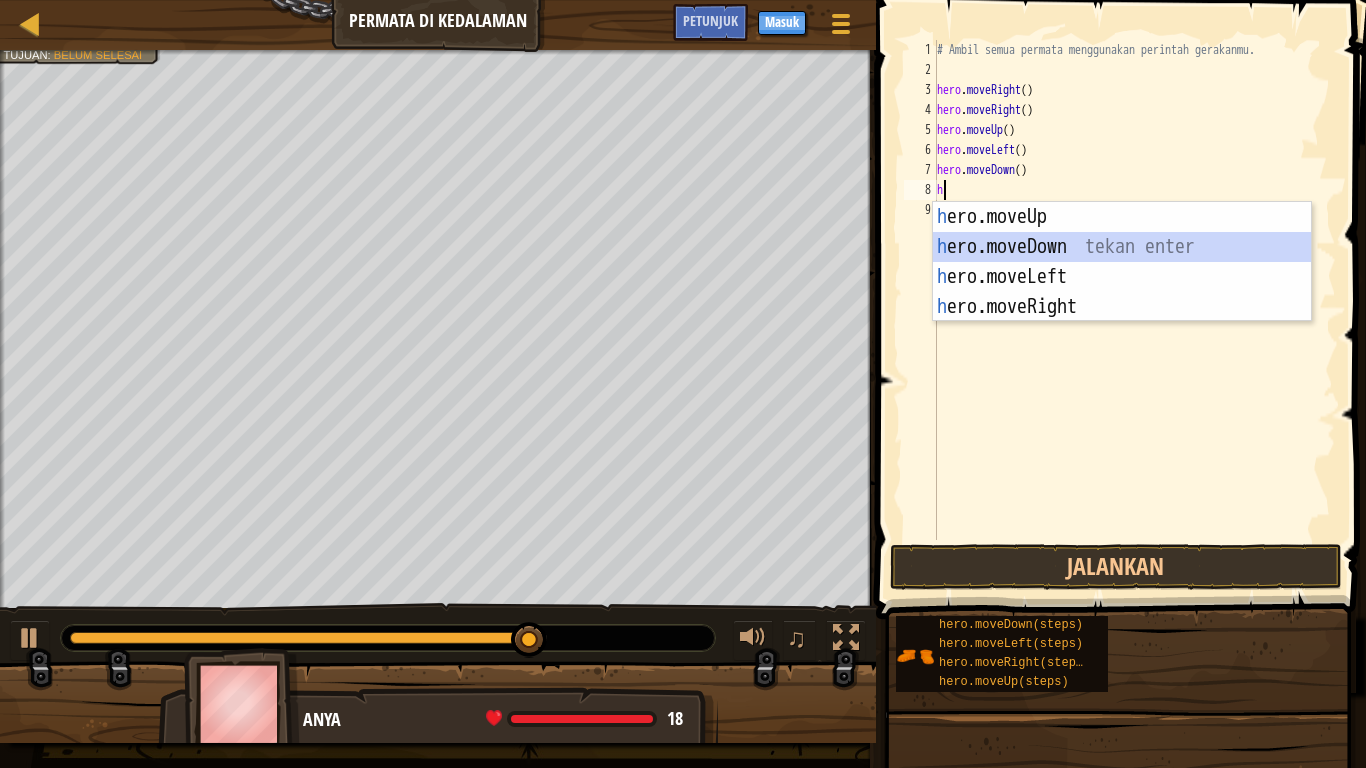 click on "h ero.moveUp tekan enter h ero.moveDown tekan enter h ero.moveLeft tekan enter h ero.moveRight tekan enter" at bounding box center [1122, 292] 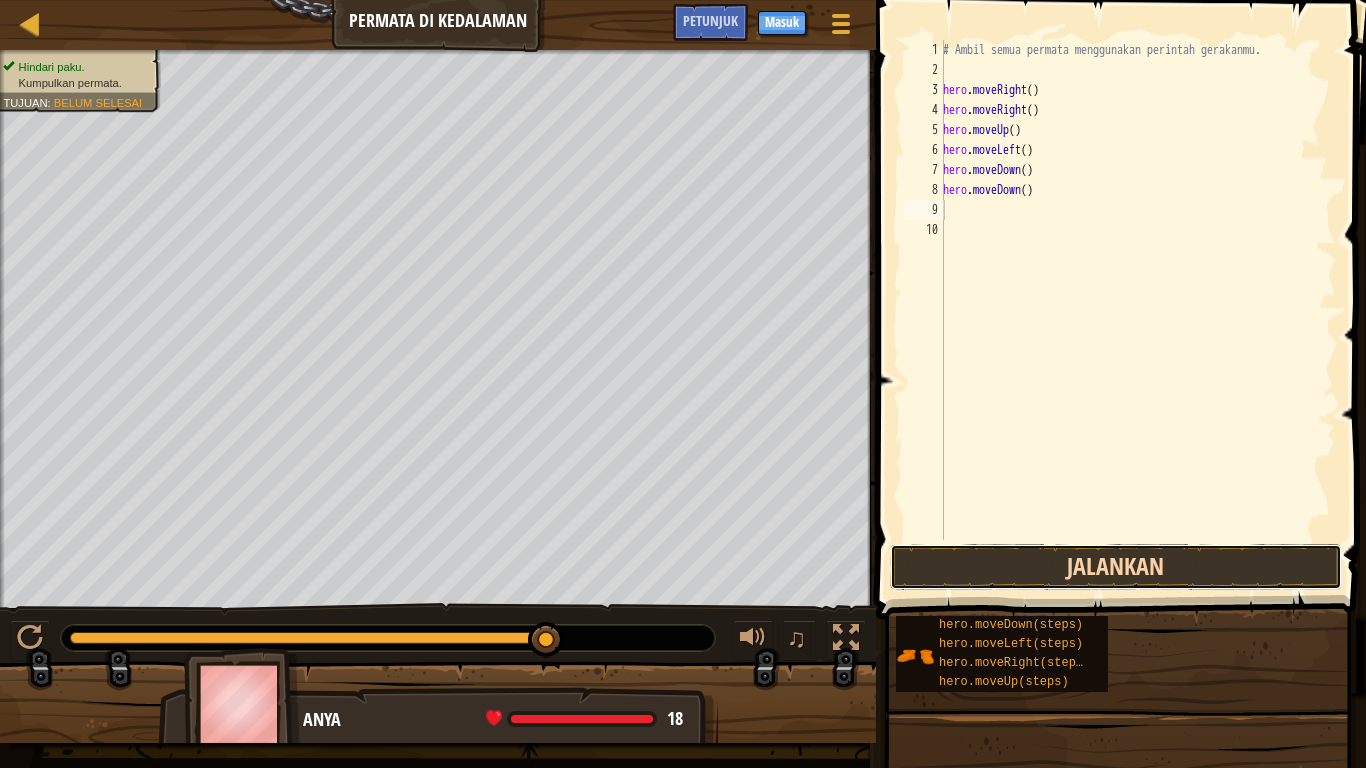 click on "Jalankan" at bounding box center [1116, 567] 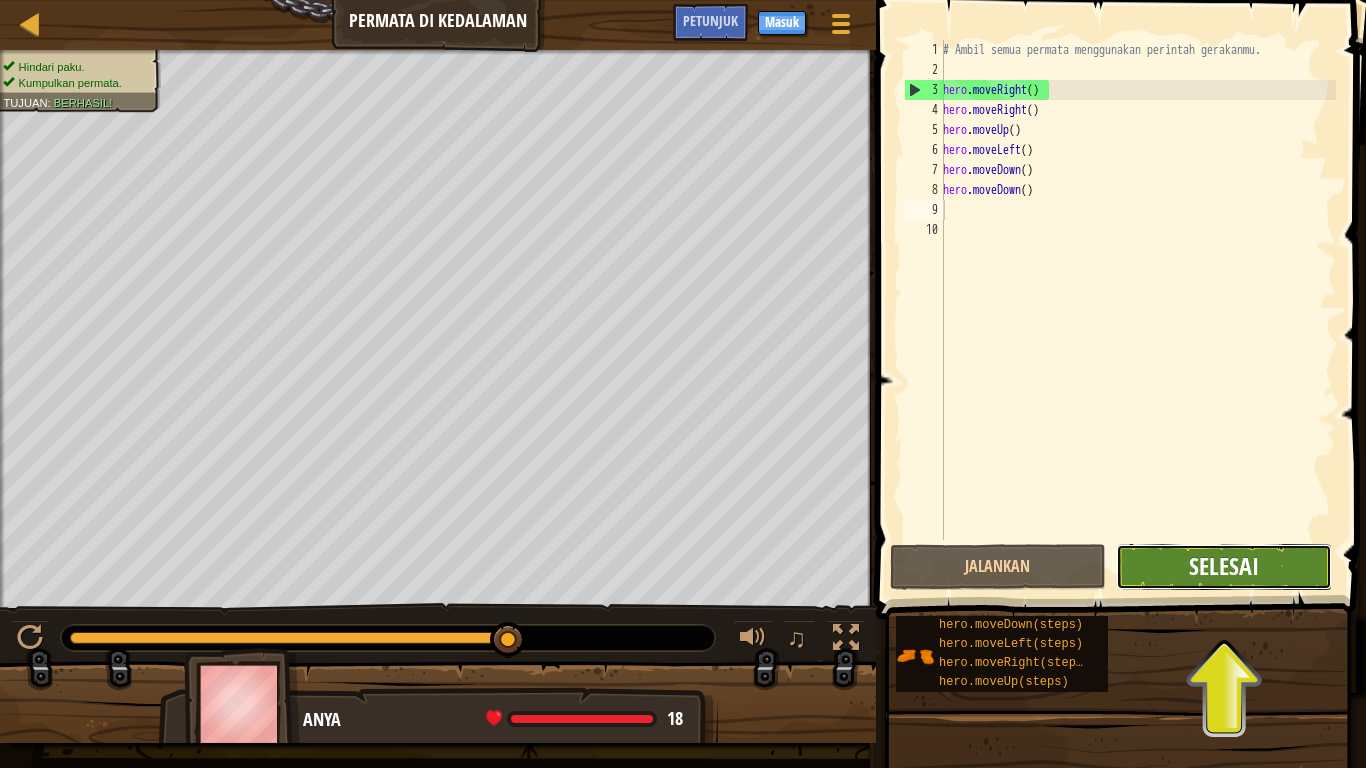 click on "Selesai" at bounding box center [1224, 566] 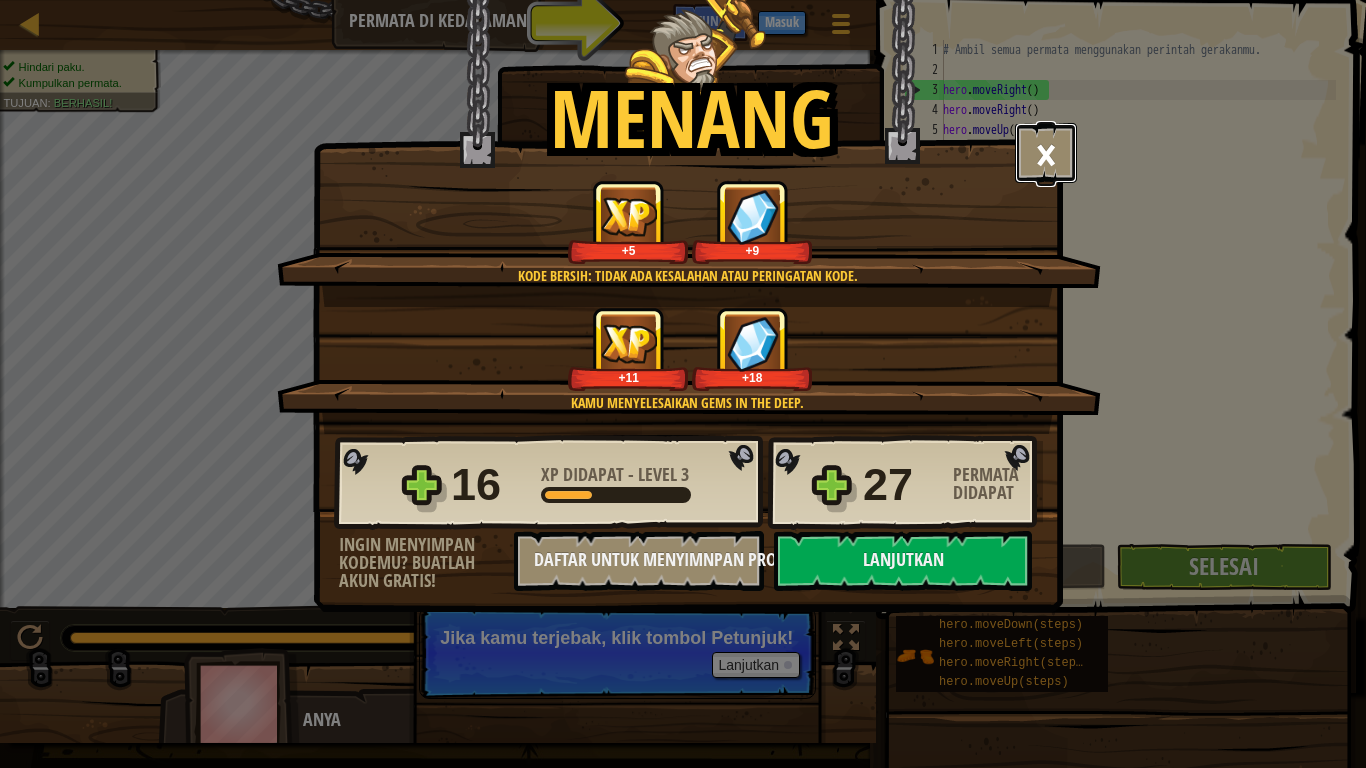 click on "×" at bounding box center [1046, 153] 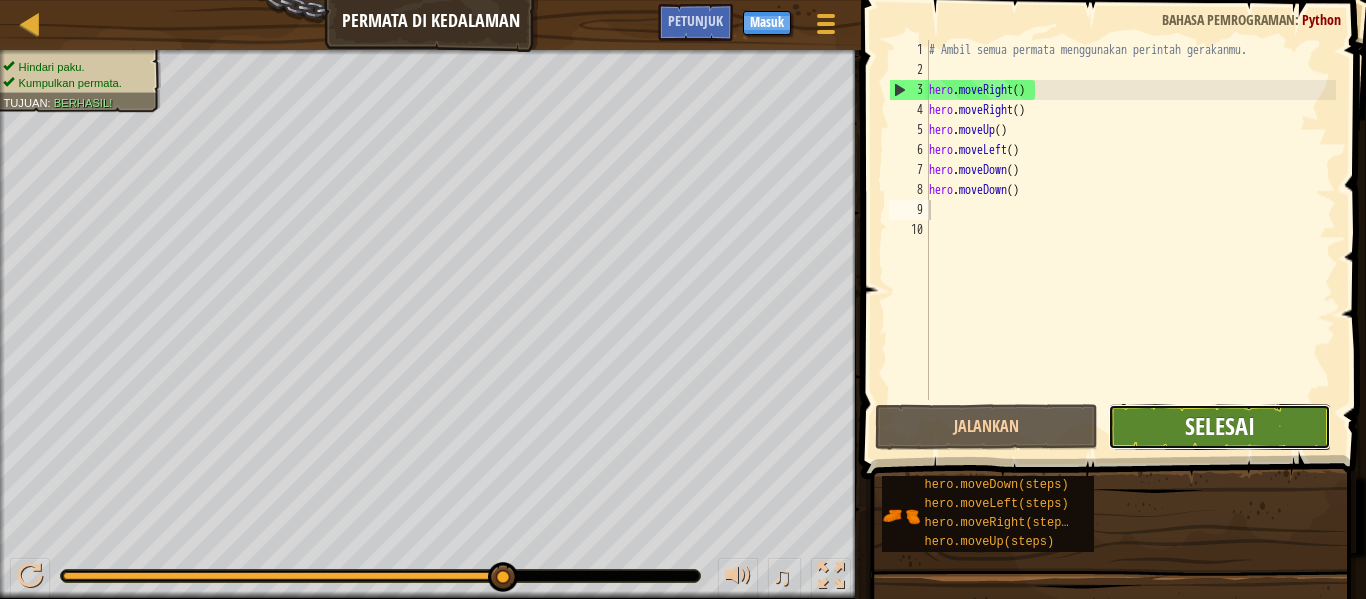 click on "Selesai" at bounding box center [1220, 426] 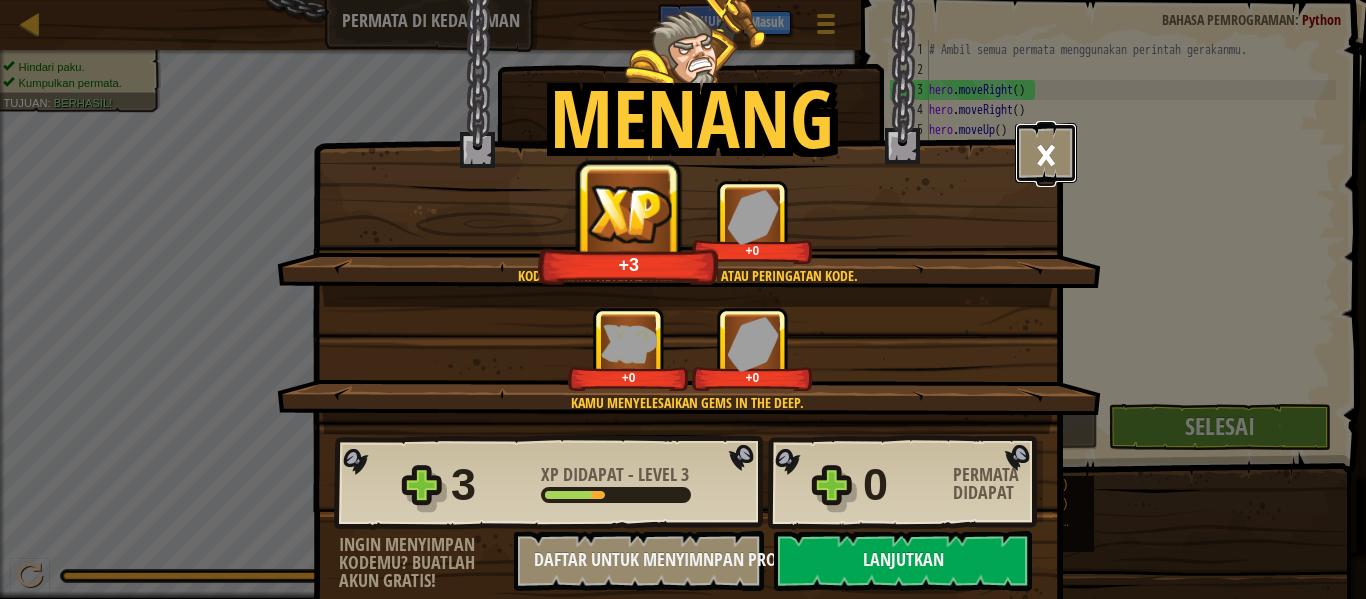 click on "×" at bounding box center (1046, 153) 